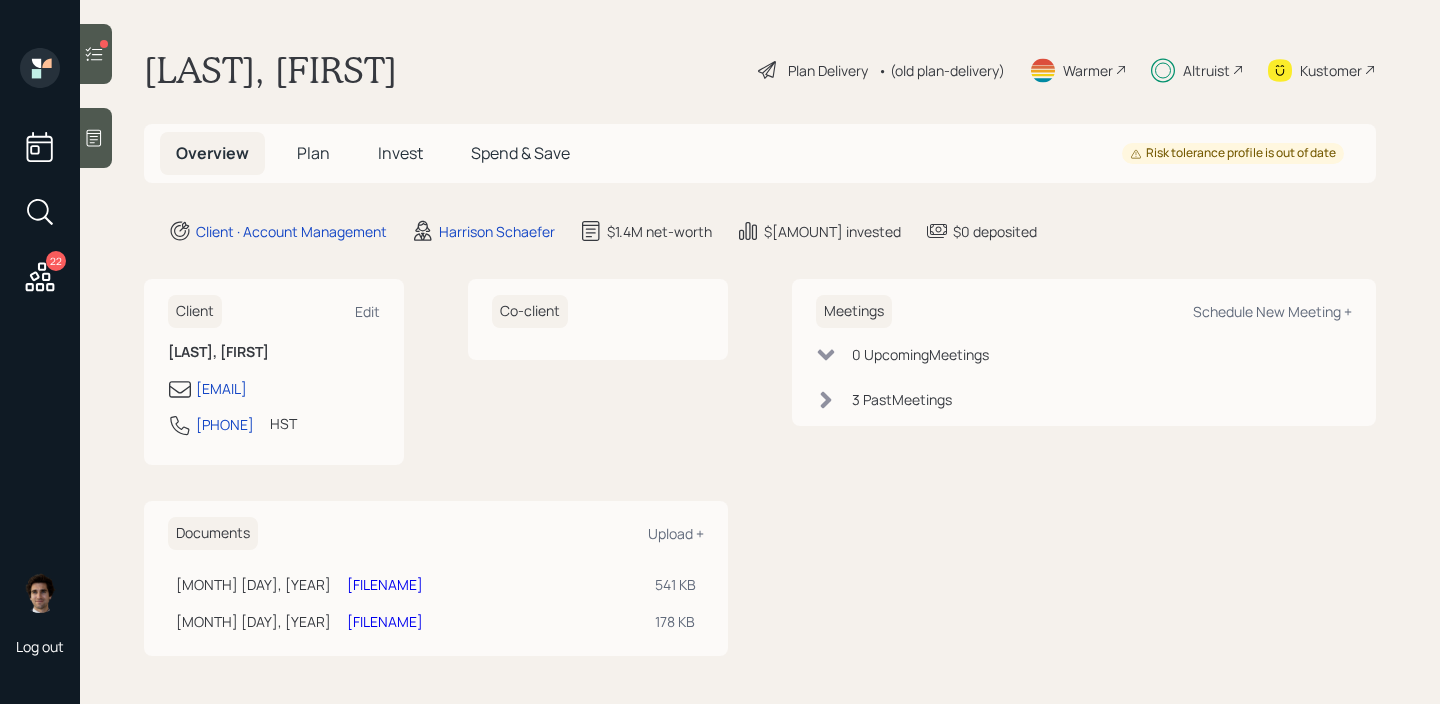 scroll, scrollTop: 0, scrollLeft: 0, axis: both 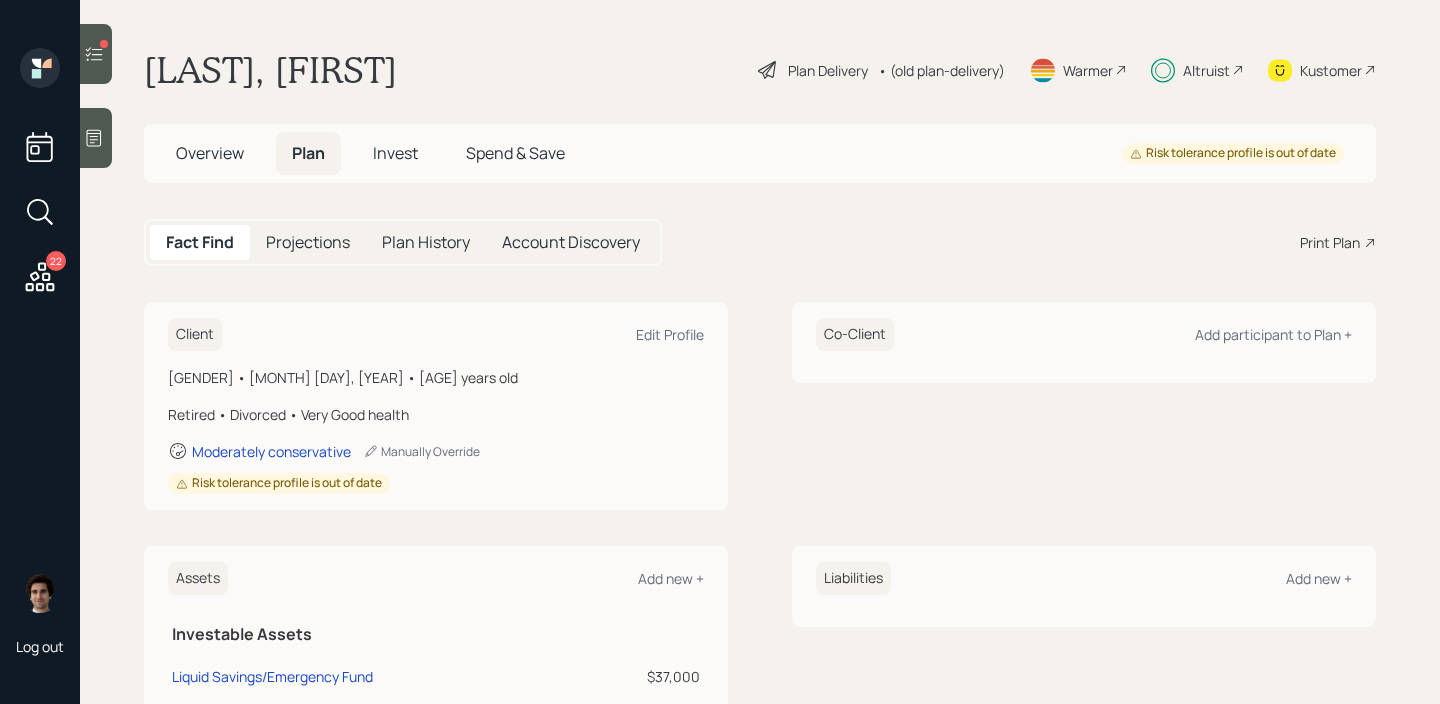 click on "Invest" at bounding box center [395, 153] 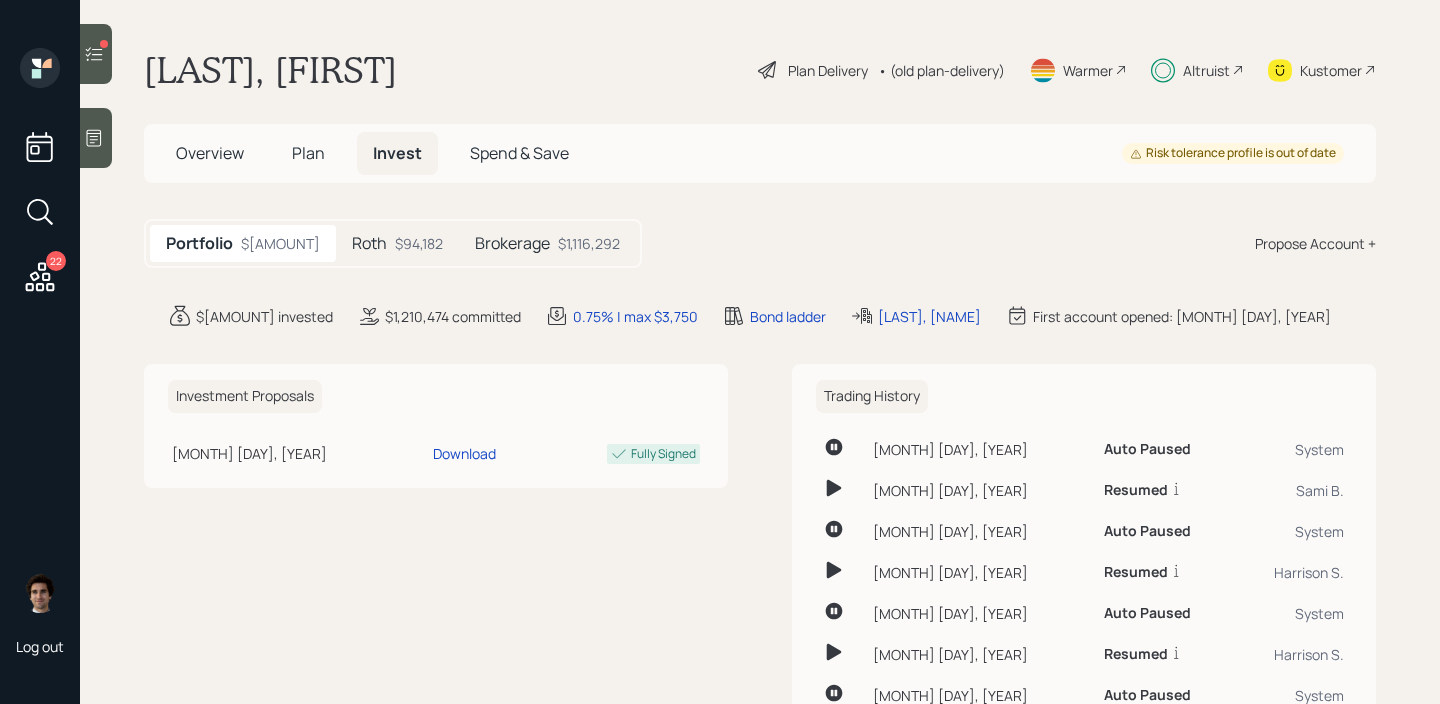 click on "Overview" at bounding box center (210, 153) 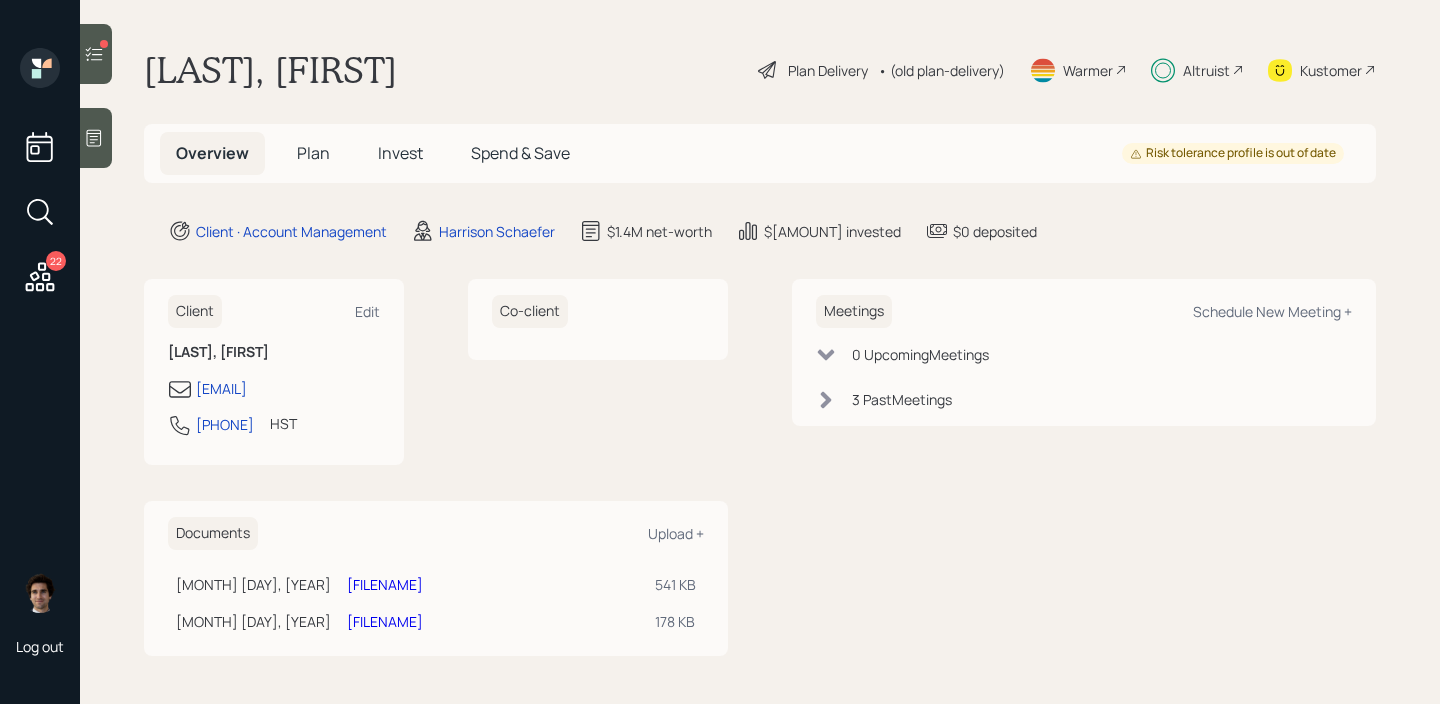 click 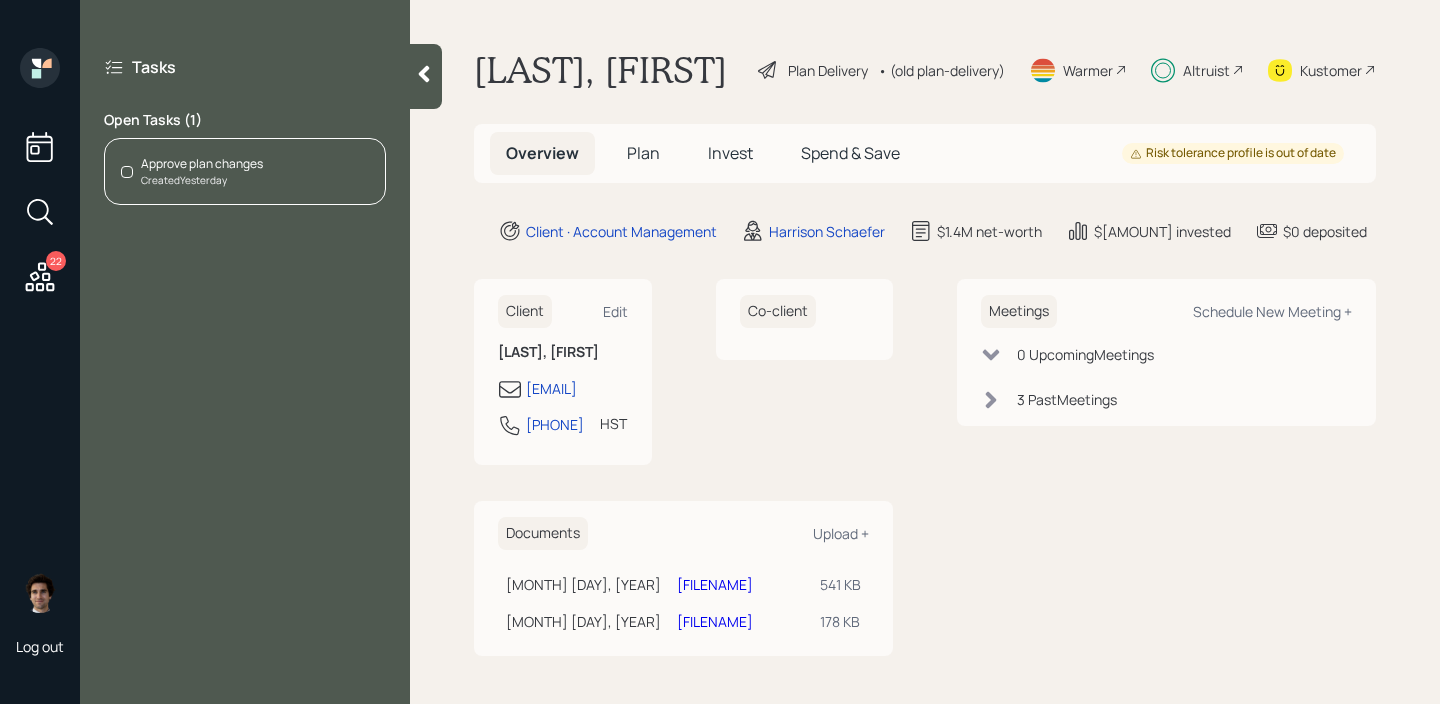 click on "Created  Yesterday" at bounding box center [202, 180] 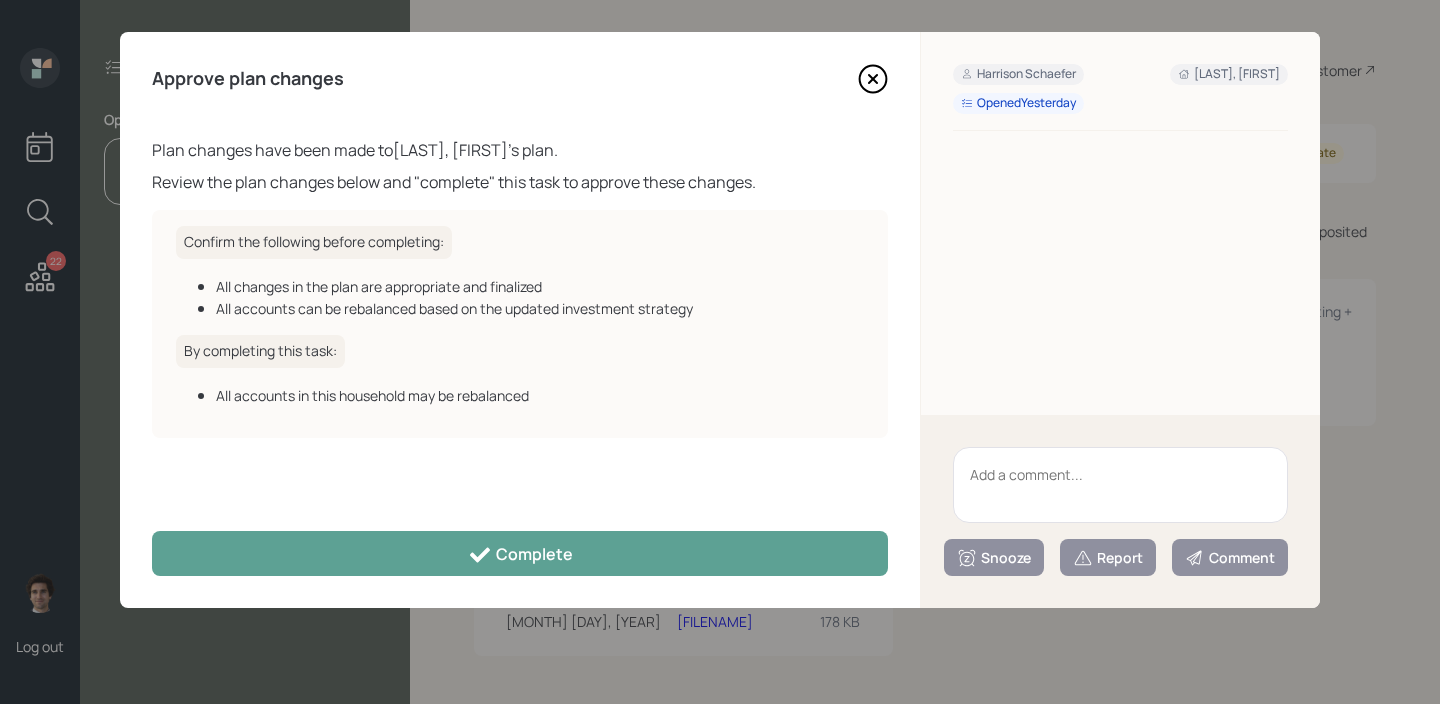 click on "Approve plan changes Plan changes have been made to  Lori Potter 's plan. Review the plan changes below and "complete" this task to approve these changes. Confirm the following before completing: All changes in the plan are appropriate and finalized All accounts can be rebalanced based on the updated investment strategy By completing this task: All accounts in this household may be rebalanced Complete" at bounding box center (520, 320) 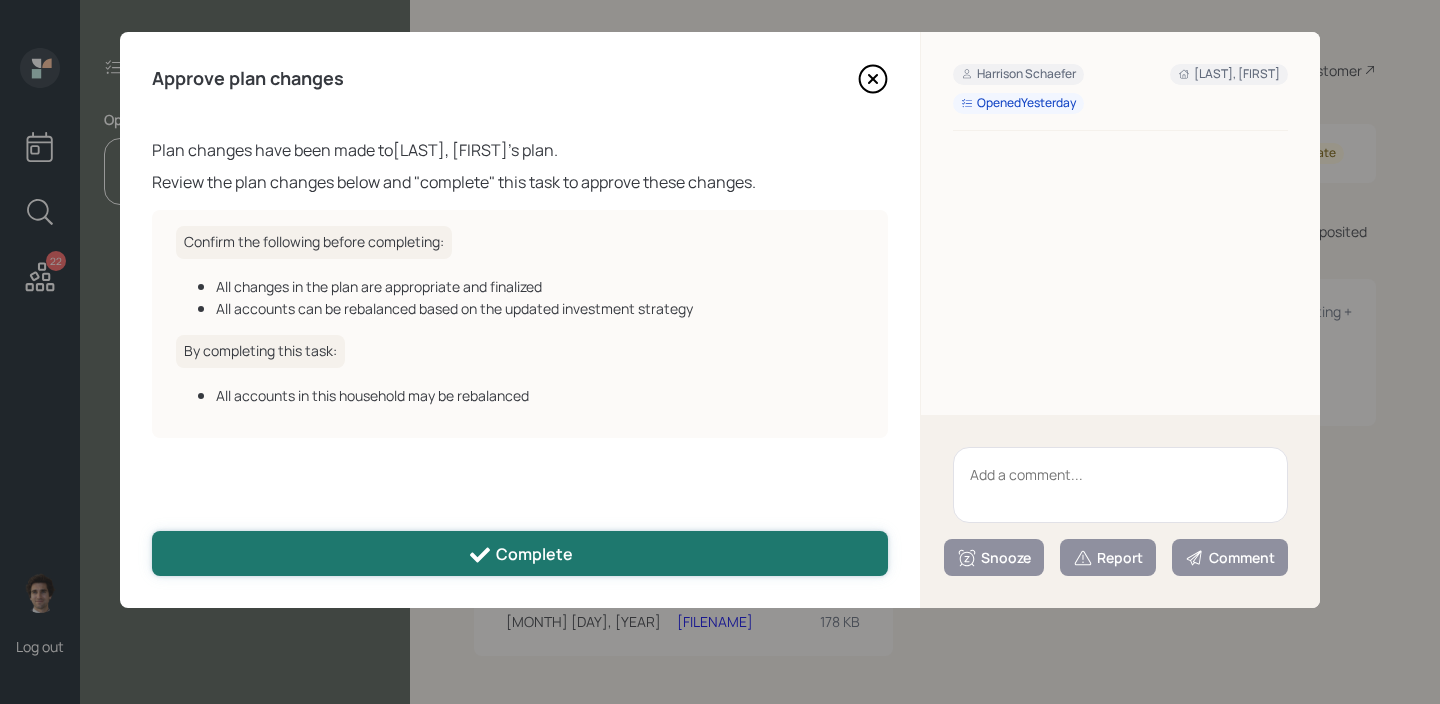 click on "Complete" at bounding box center [520, 553] 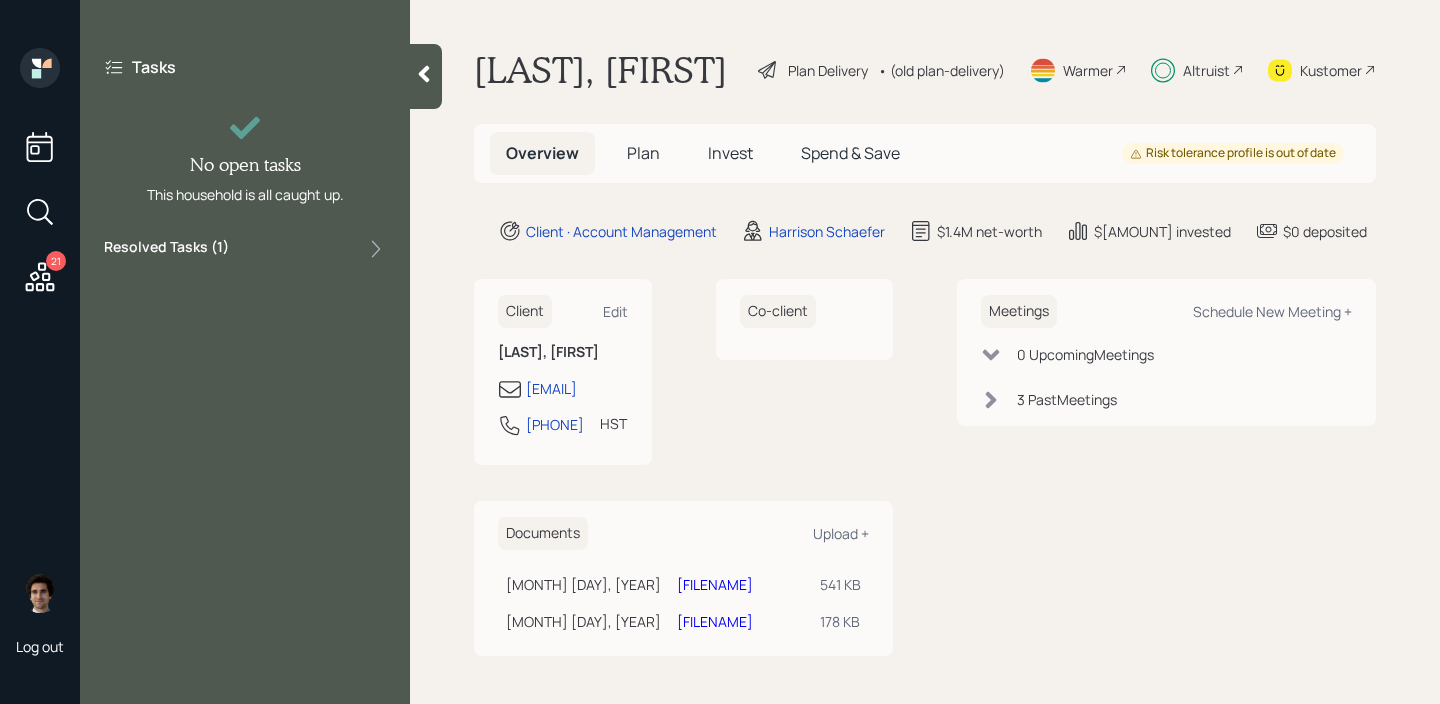 click on "Tasks No open tasks This household is all caught up. Resolved Tasks ( 1 )" at bounding box center (245, 158) 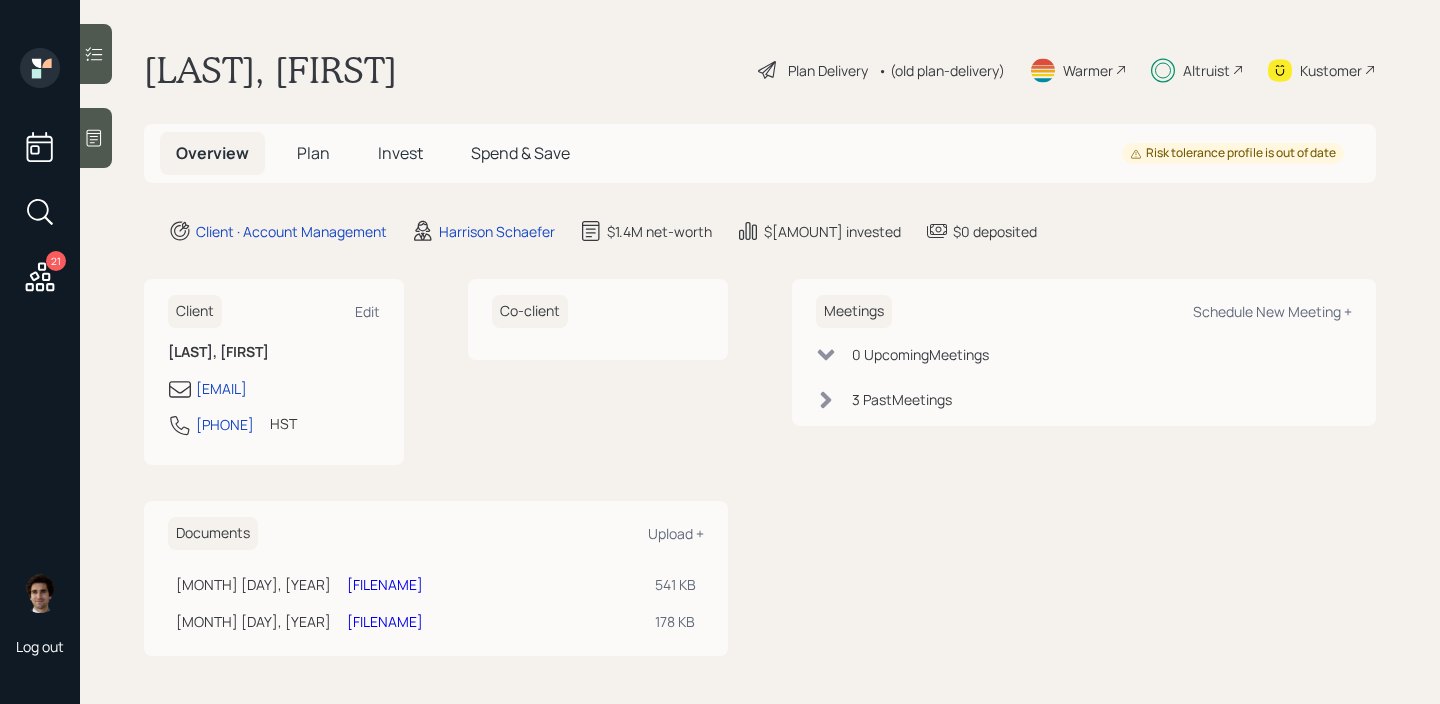 click 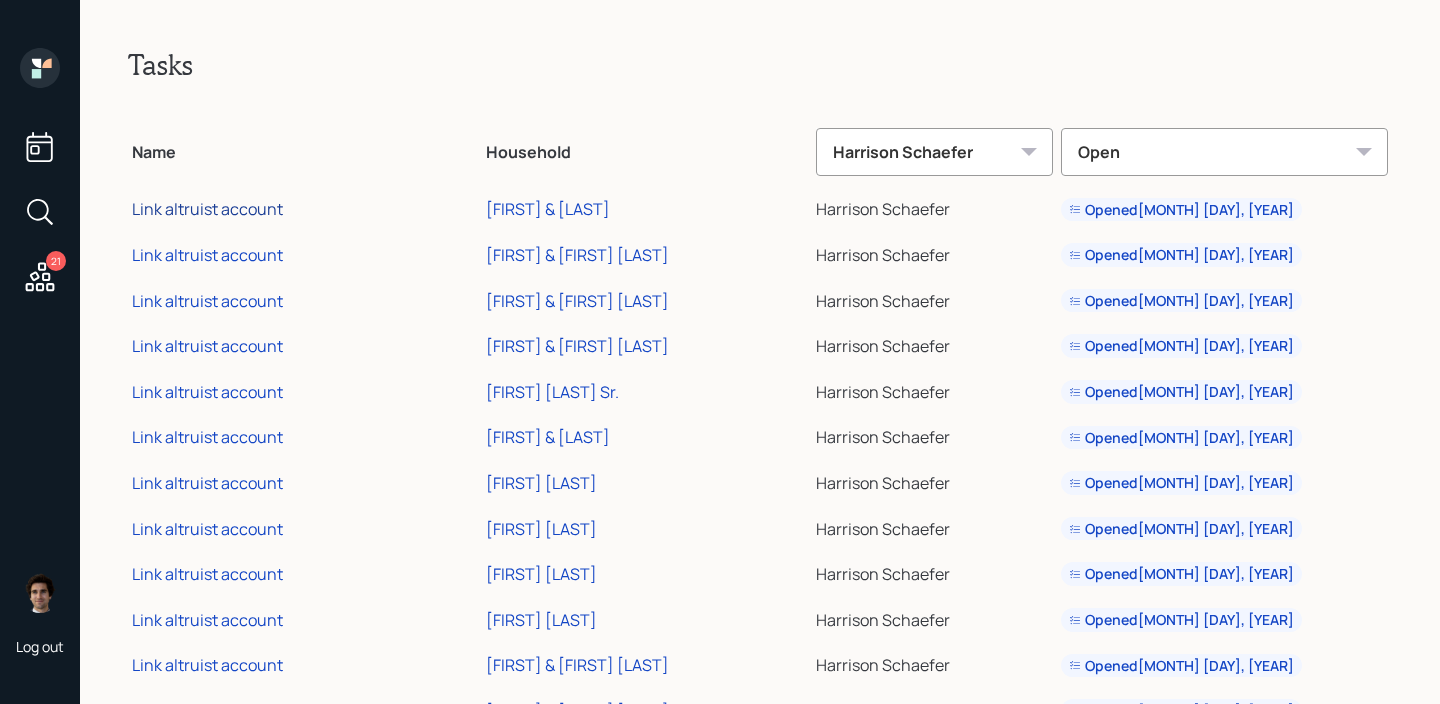 click on "Link altruist account" at bounding box center [207, 209] 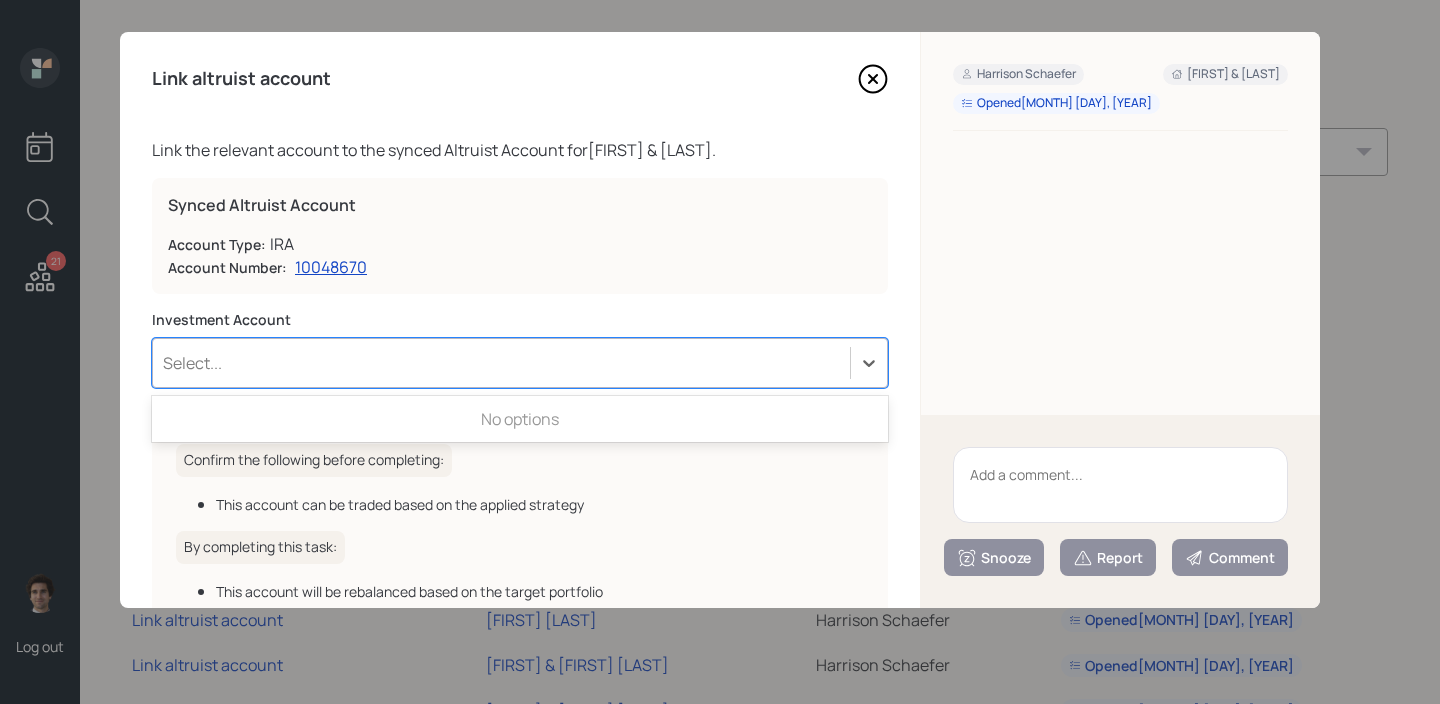 click on "Select..." at bounding box center [501, 363] 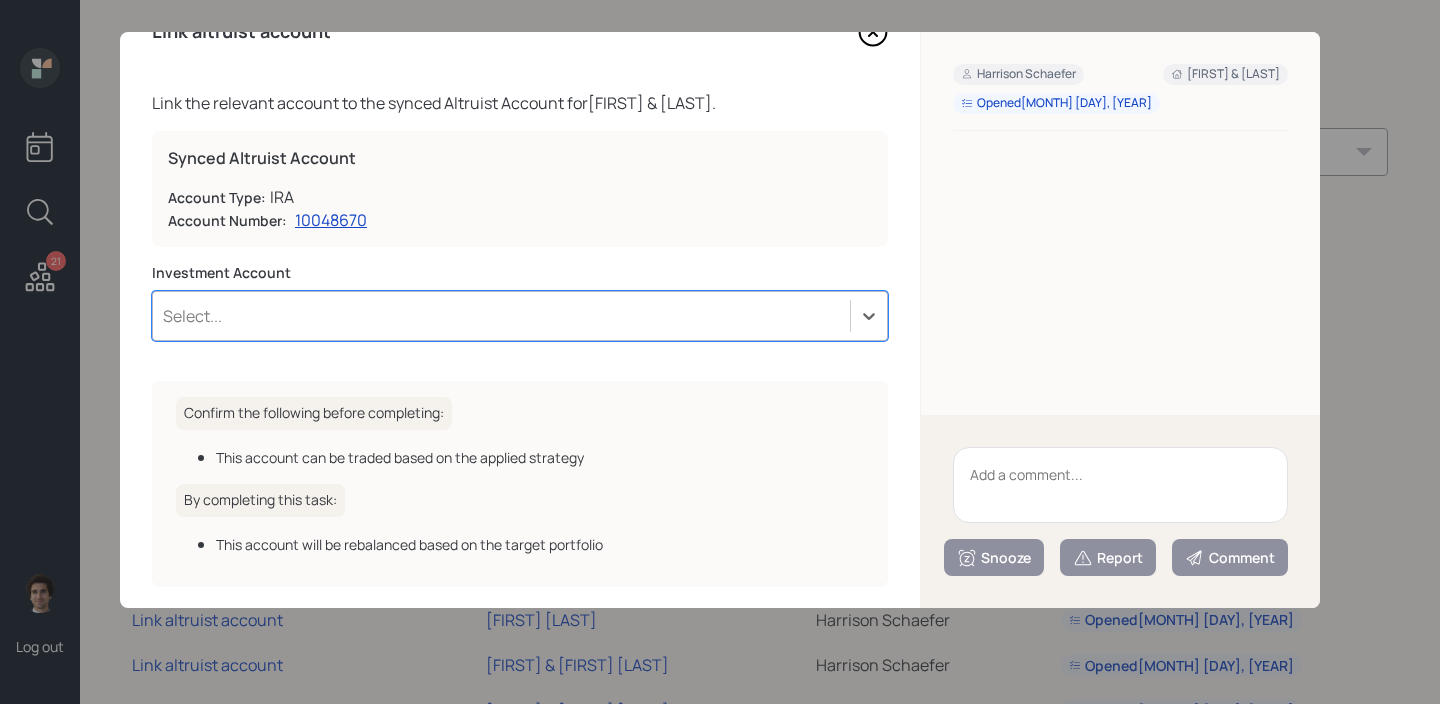 scroll, scrollTop: 49, scrollLeft: 0, axis: vertical 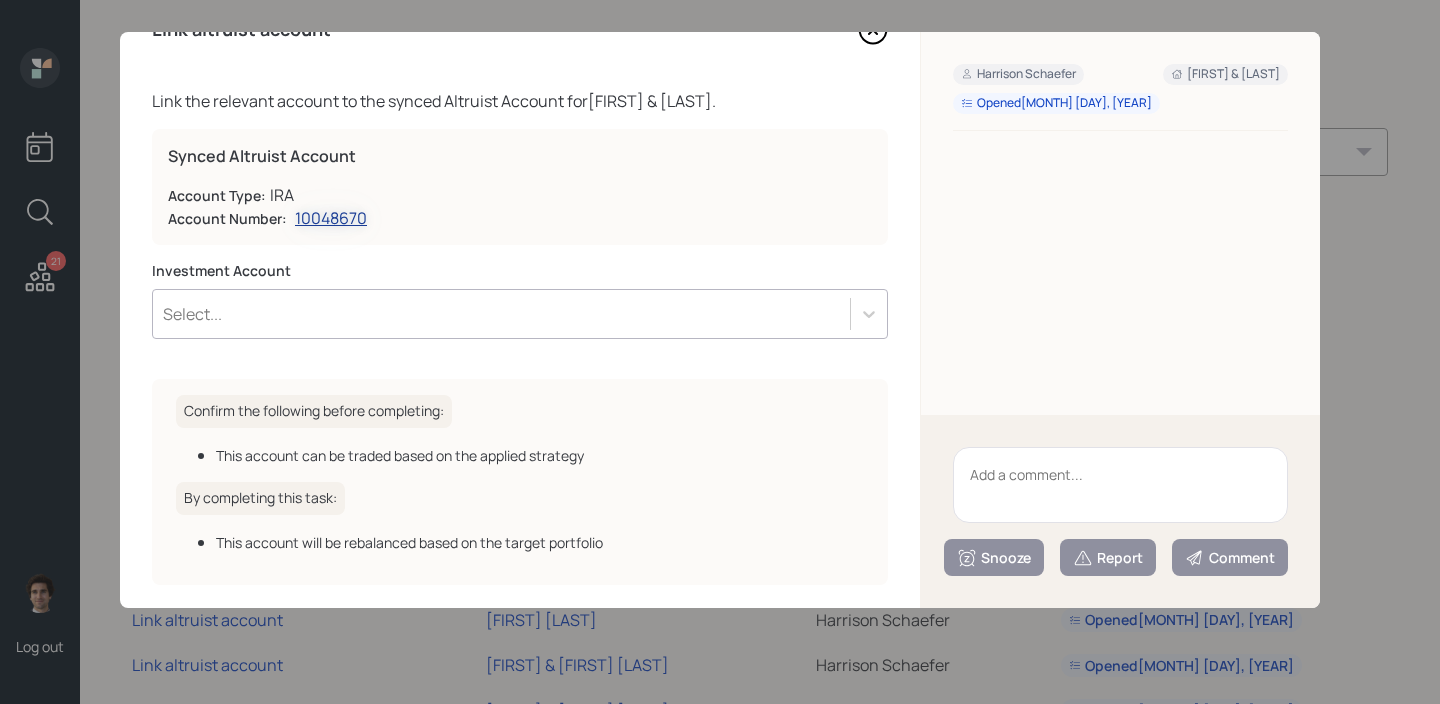 click on "10048670" at bounding box center [331, 218] 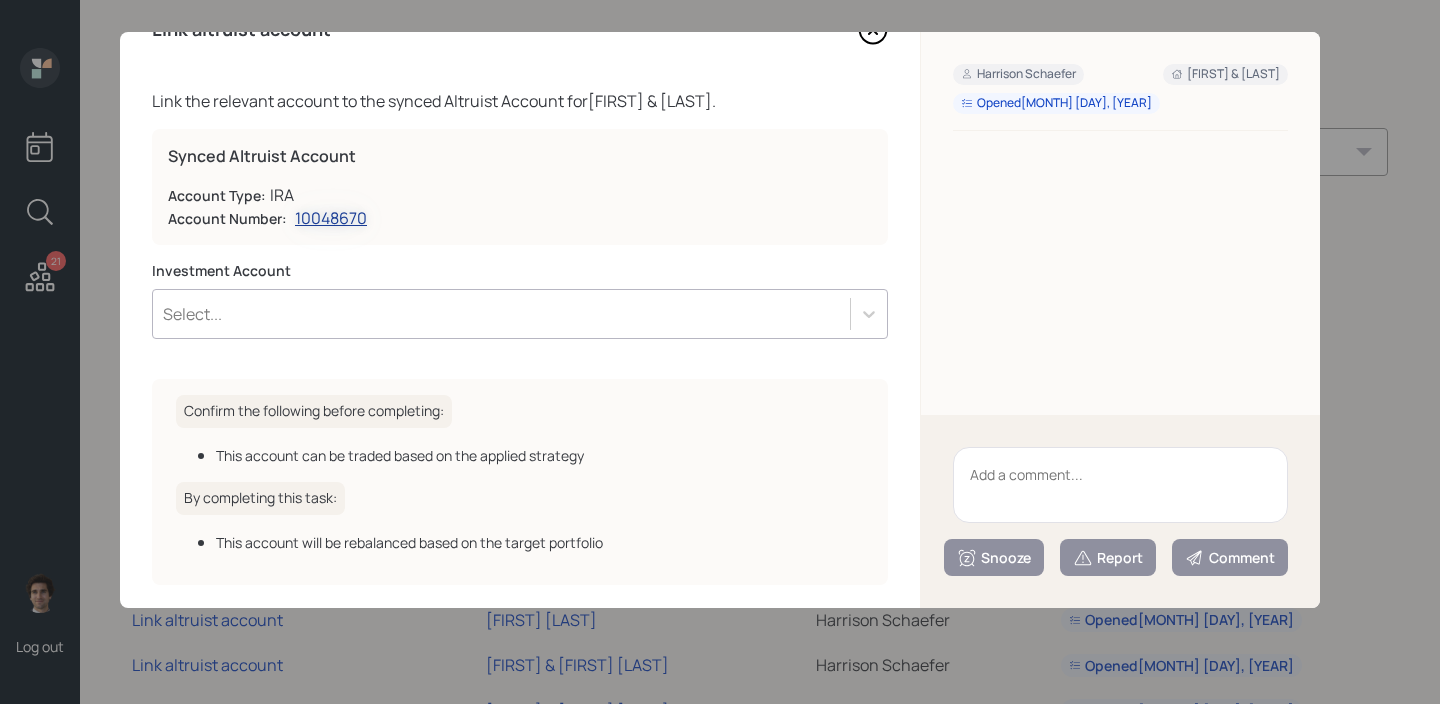 click on "10048670" at bounding box center [331, 218] 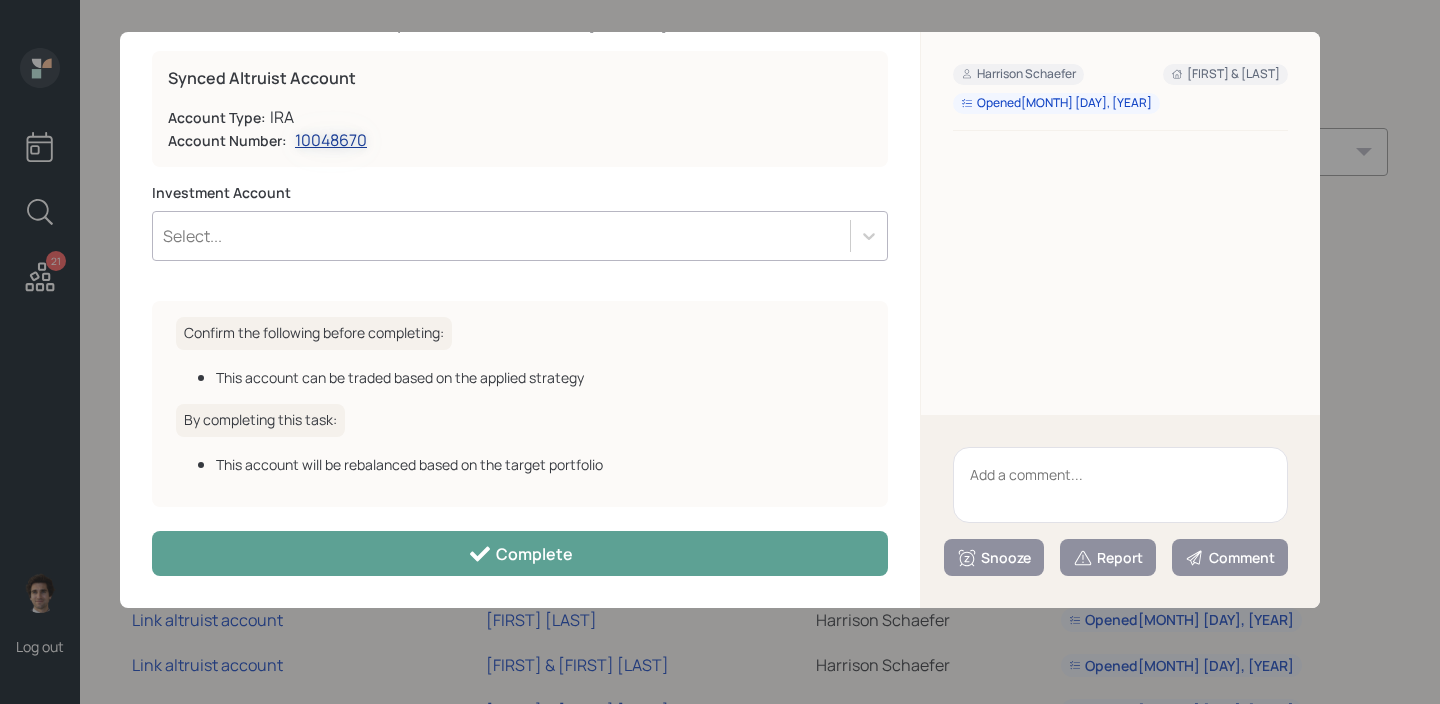 scroll, scrollTop: 0, scrollLeft: 0, axis: both 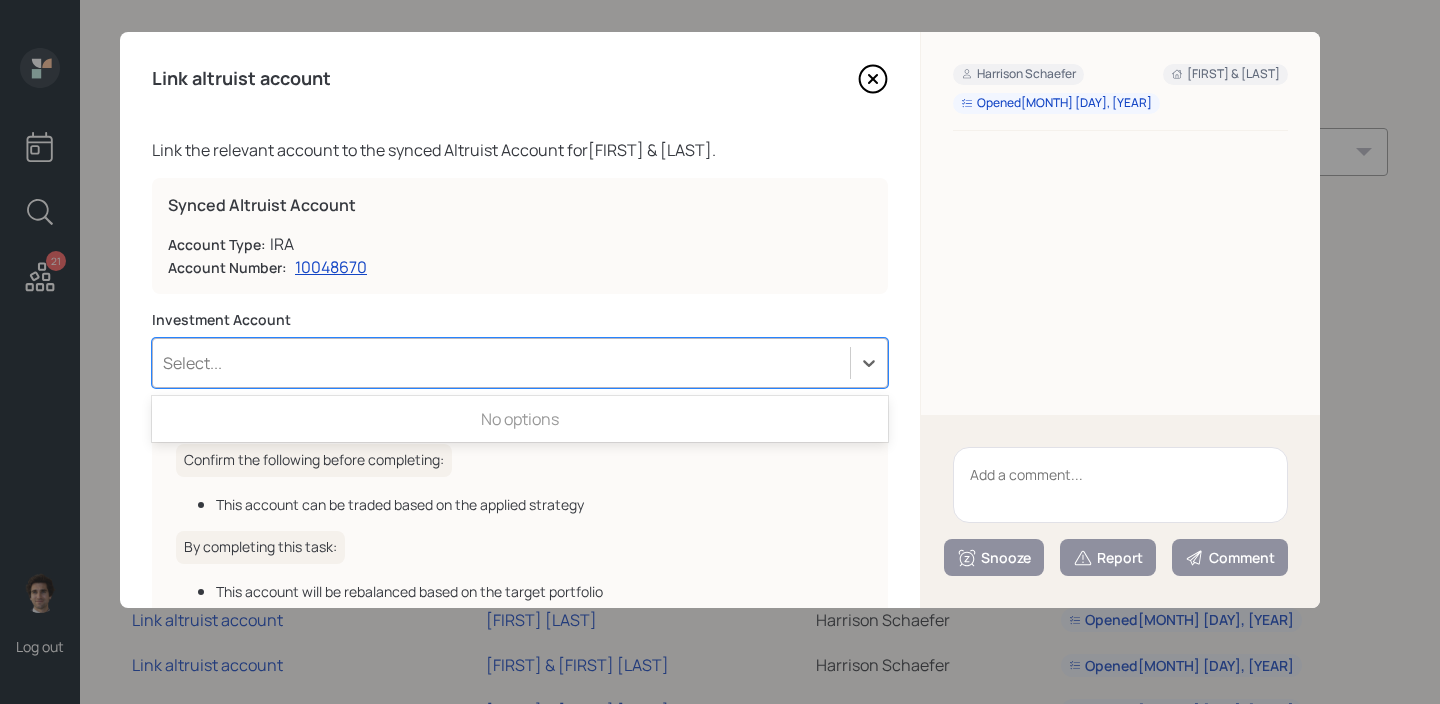 click on "Select..." at bounding box center (501, 363) 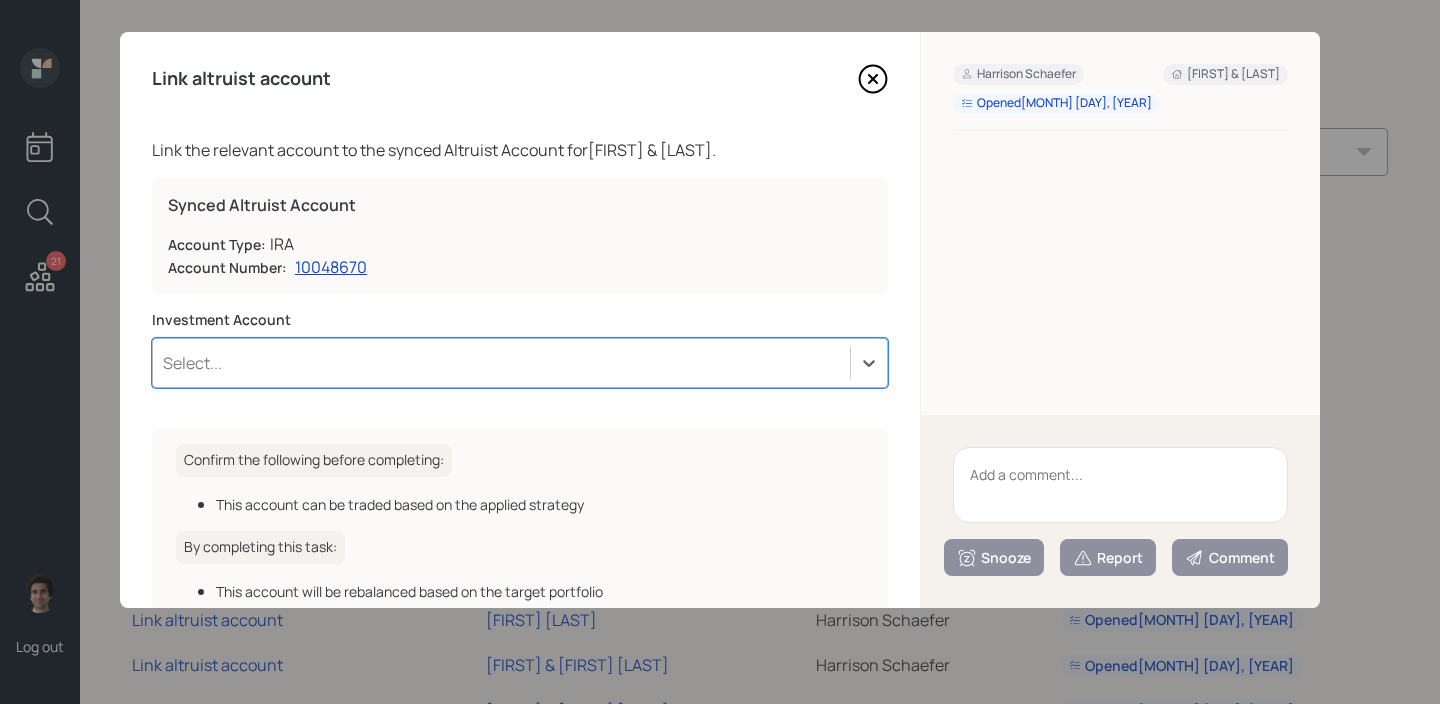 scroll, scrollTop: 127, scrollLeft: 0, axis: vertical 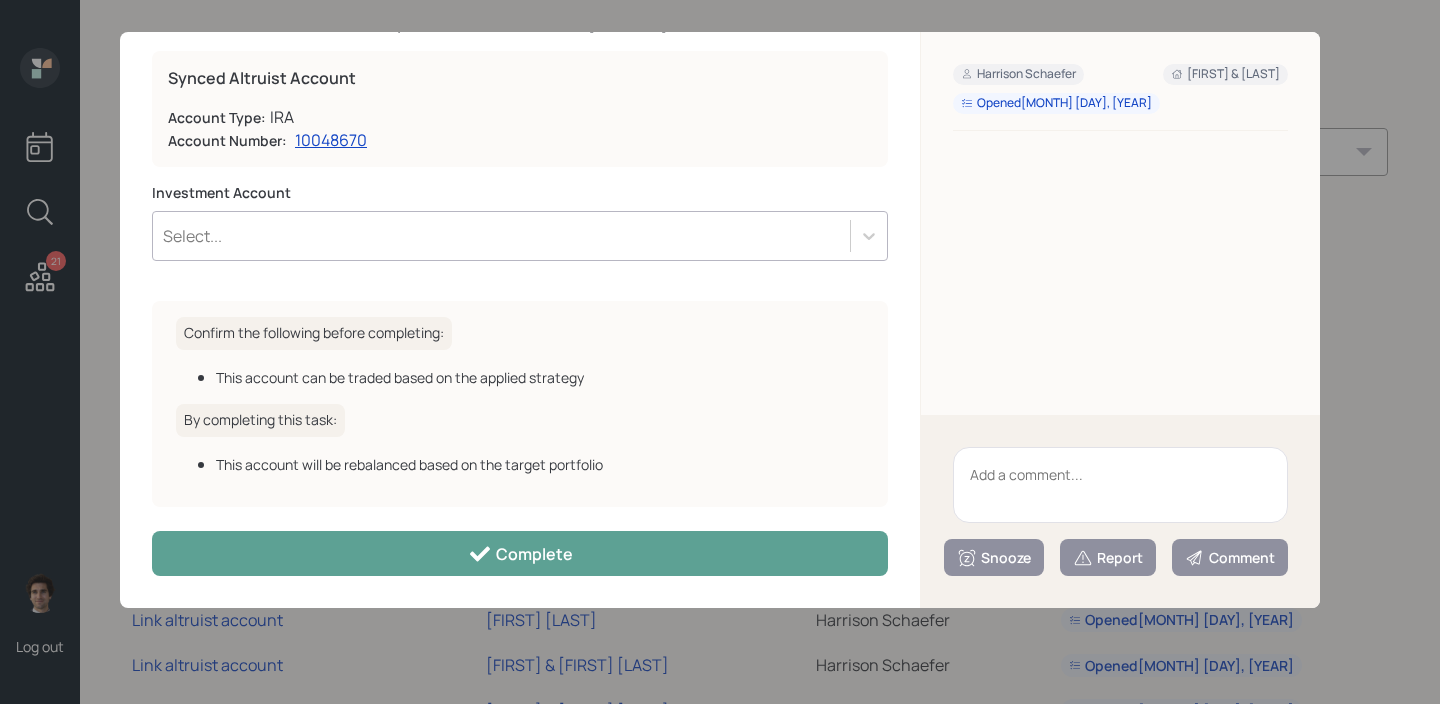 click at bounding box center (1120, 485) 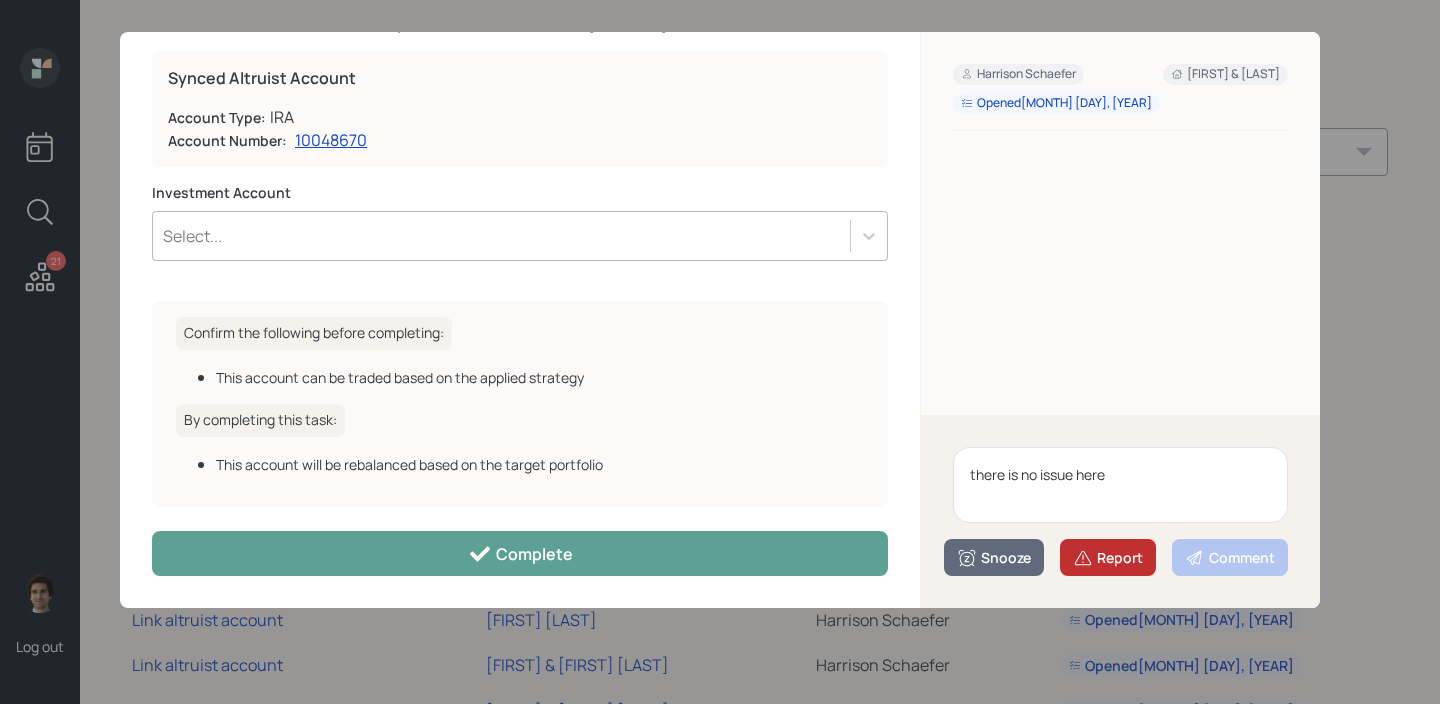 type on "there is no issue here" 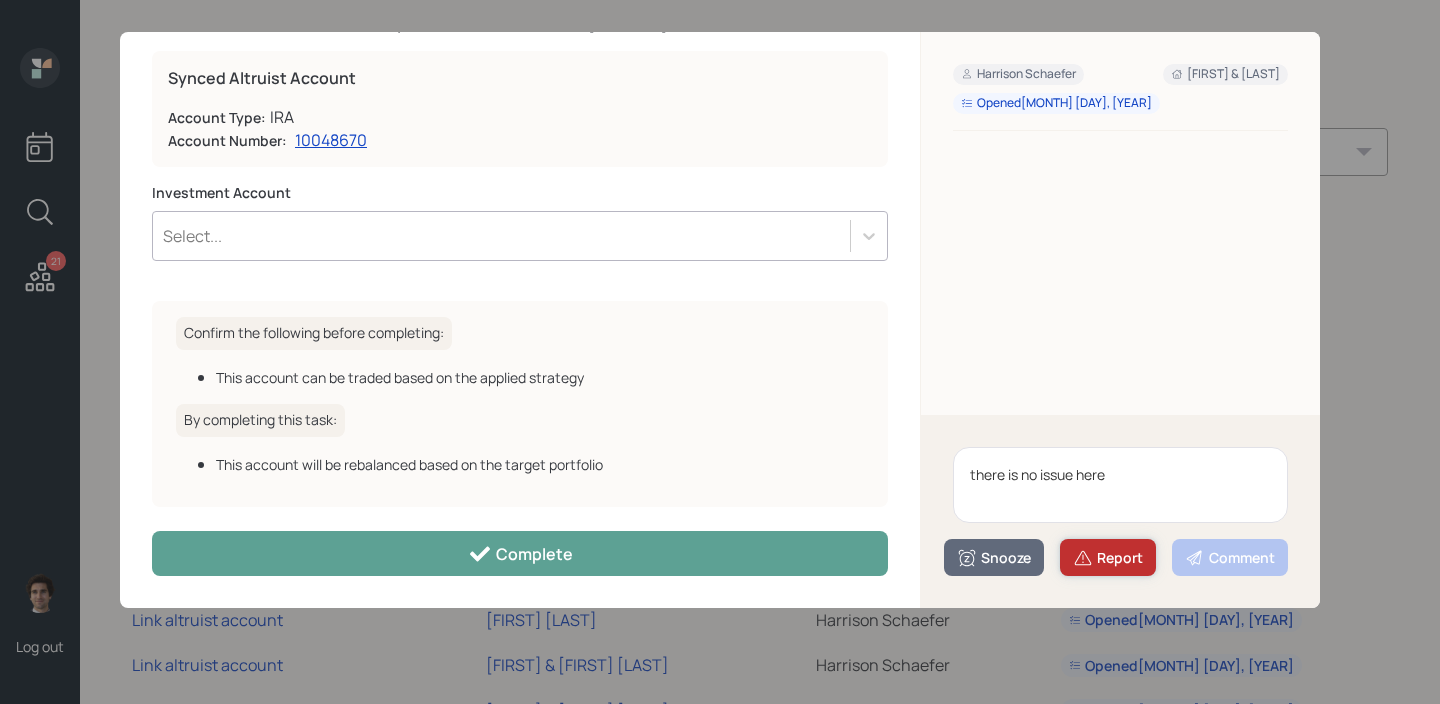 click 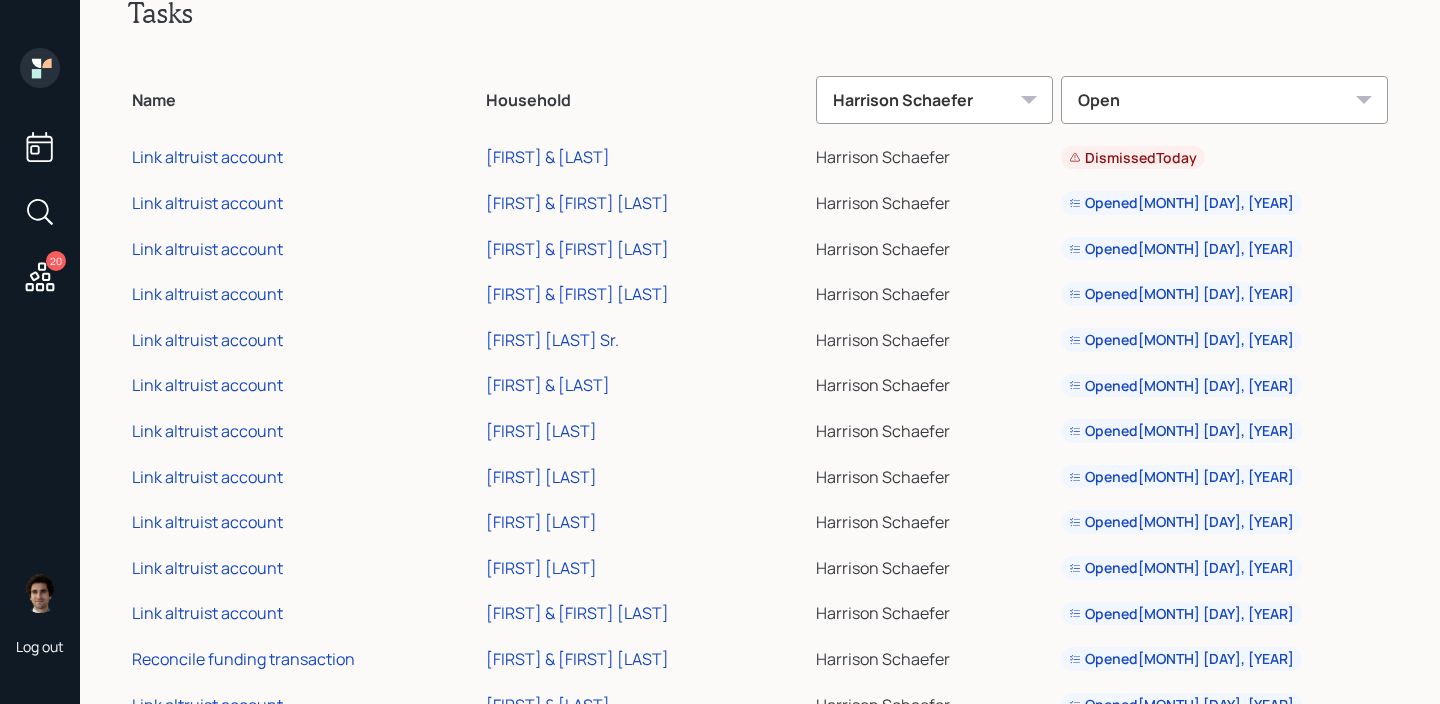 scroll, scrollTop: 46, scrollLeft: 0, axis: vertical 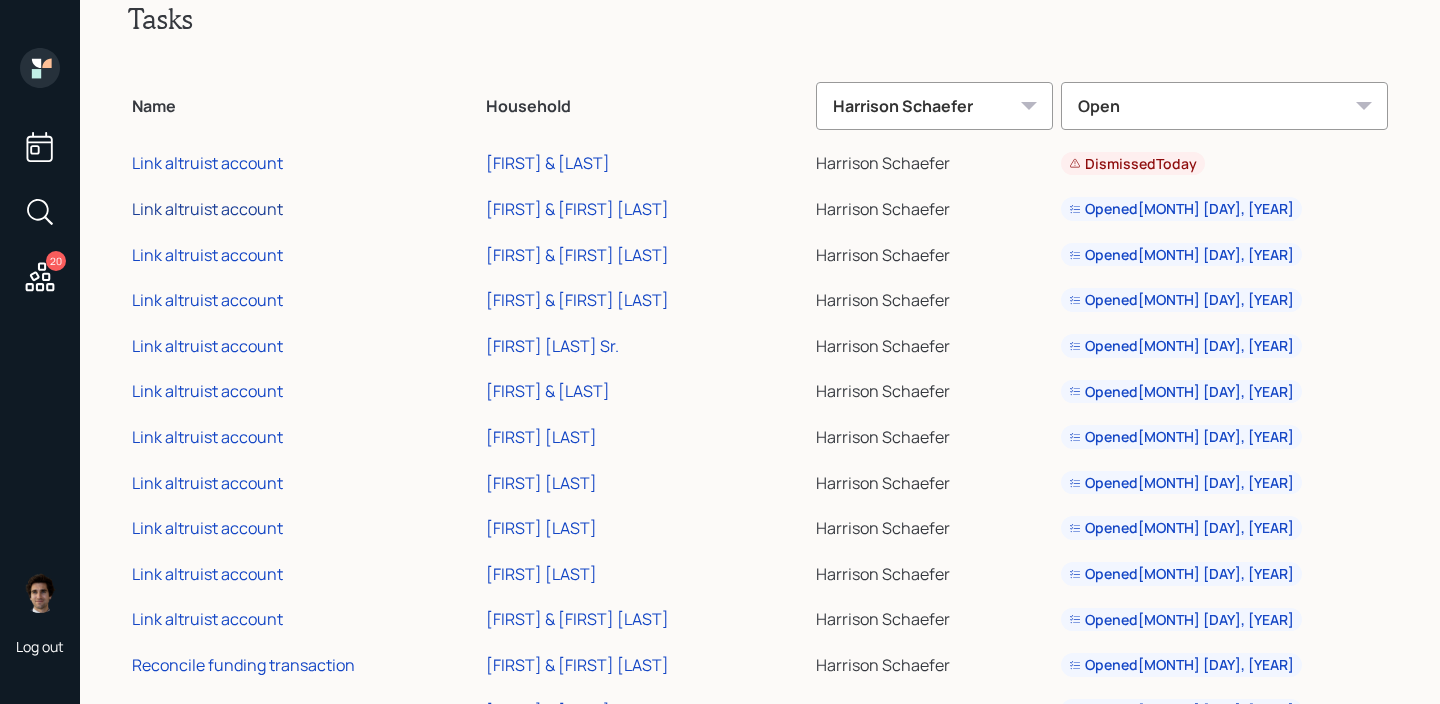 click on "Link altruist account" at bounding box center (207, 209) 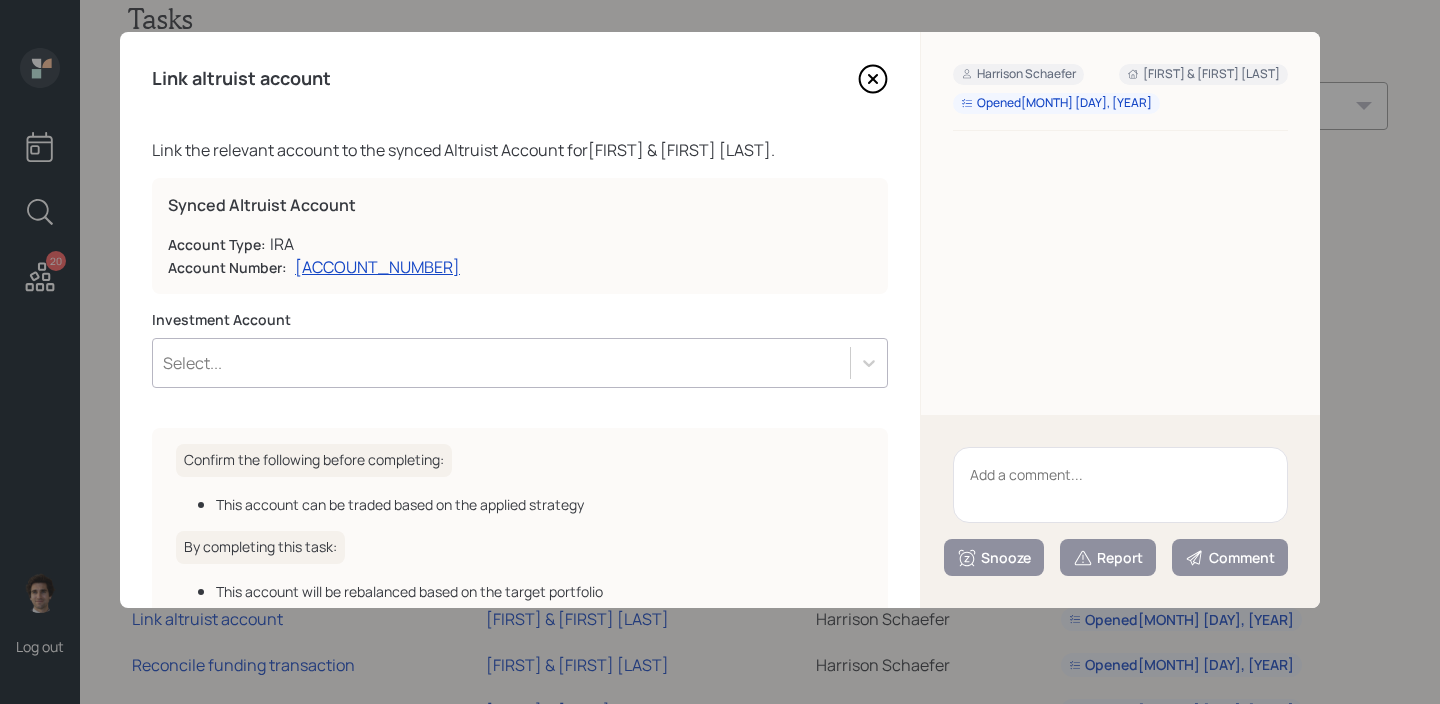 click at bounding box center [1120, 485] 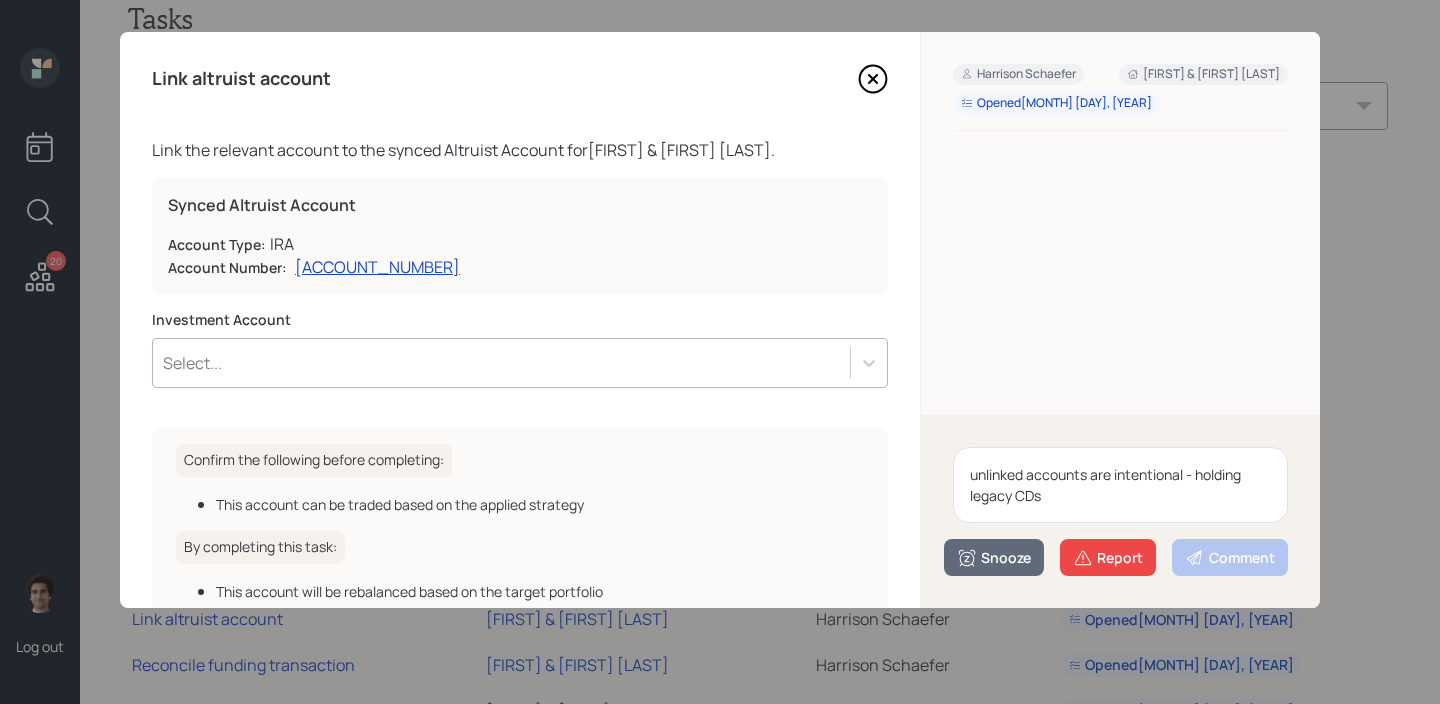 scroll, scrollTop: 127, scrollLeft: 0, axis: vertical 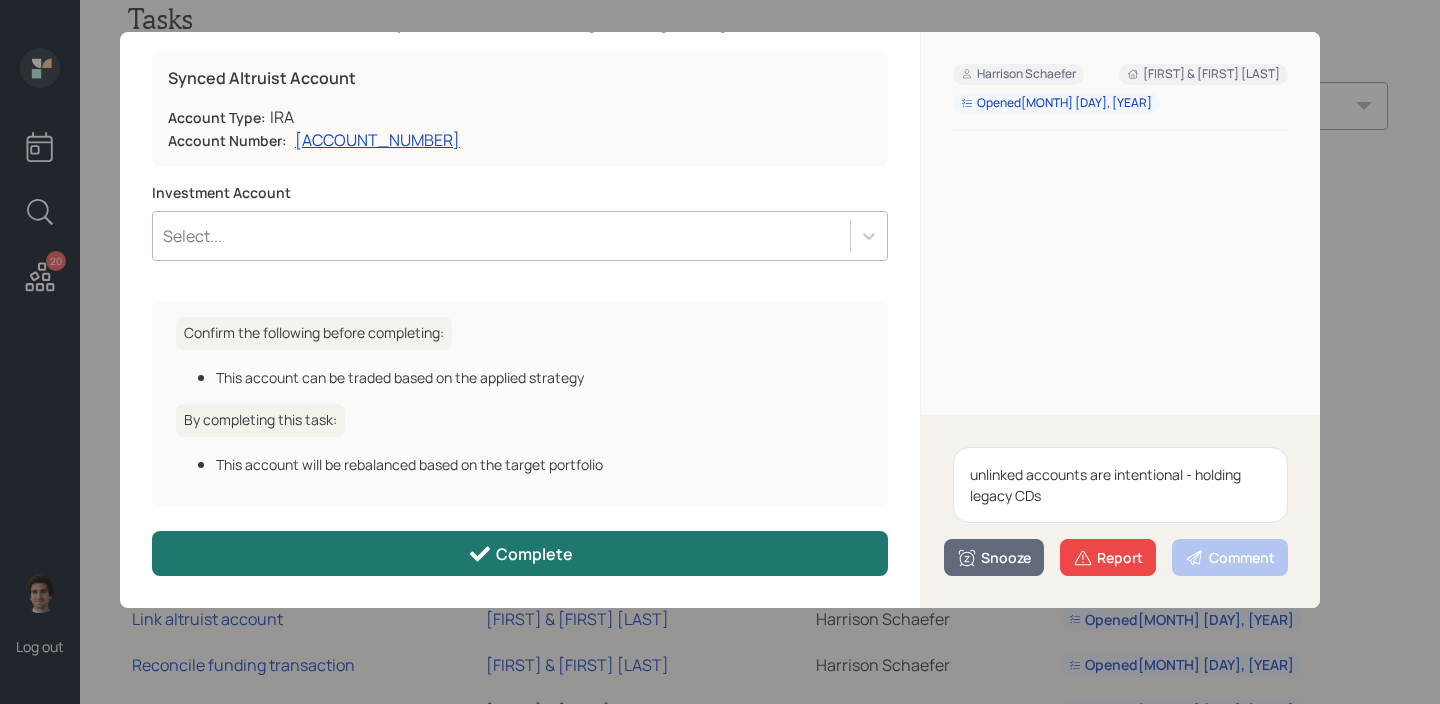 type on "unlinked accounts are intentional - holding legacy CDs" 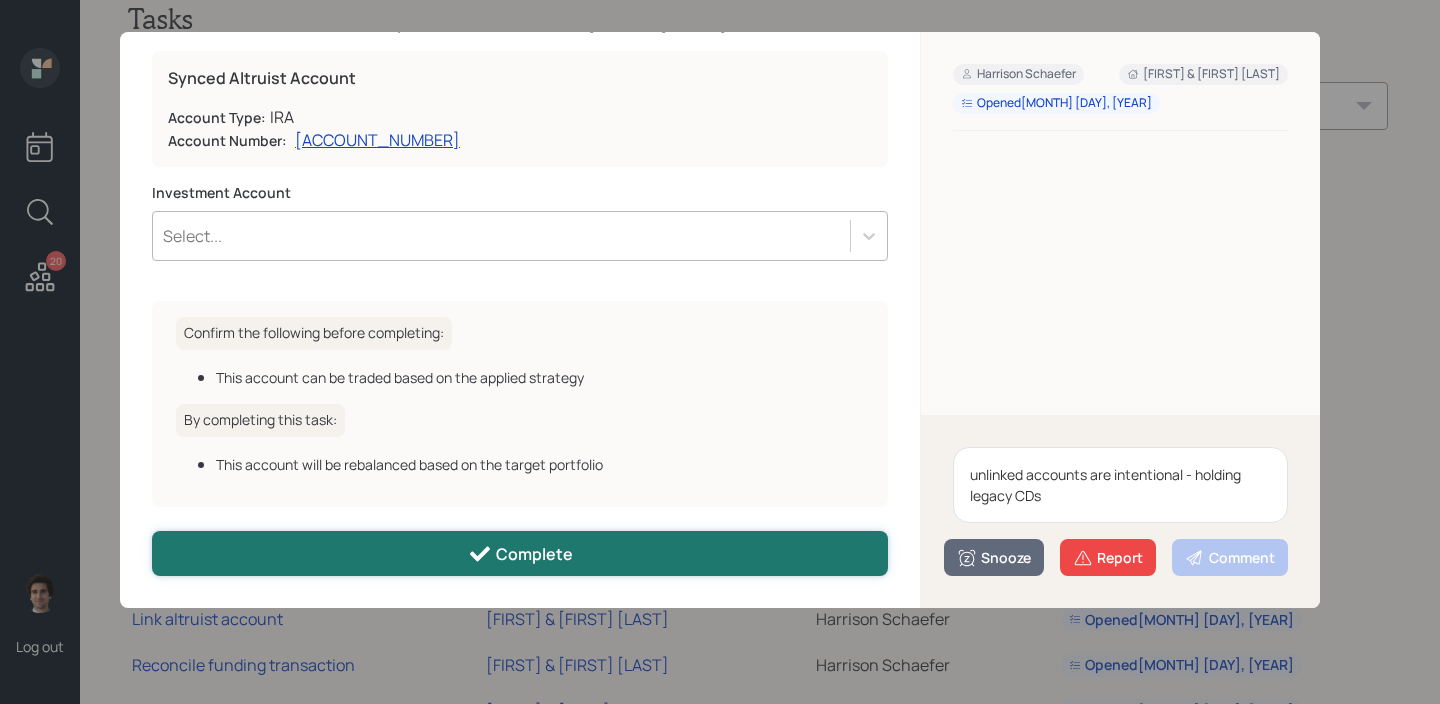 click on "Complete" at bounding box center [520, 553] 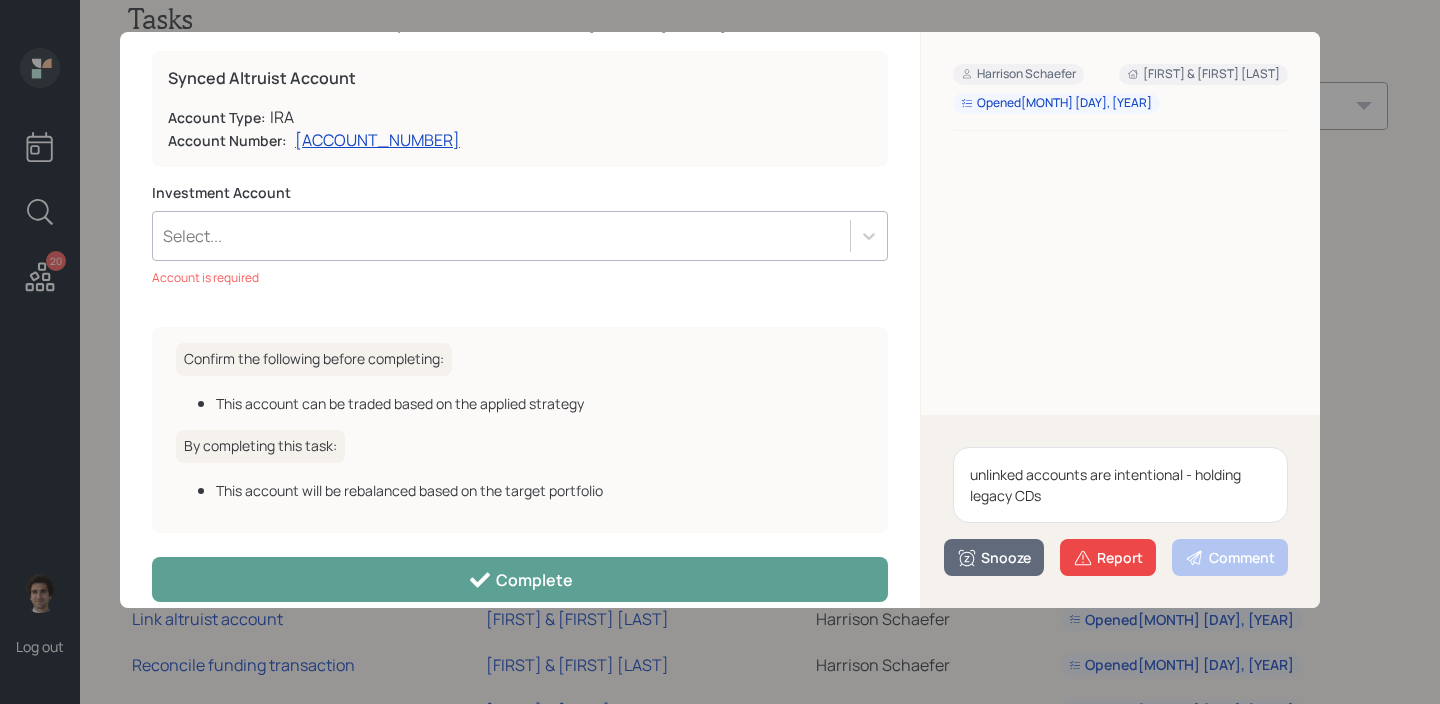 click on "Select..." at bounding box center (520, 236) 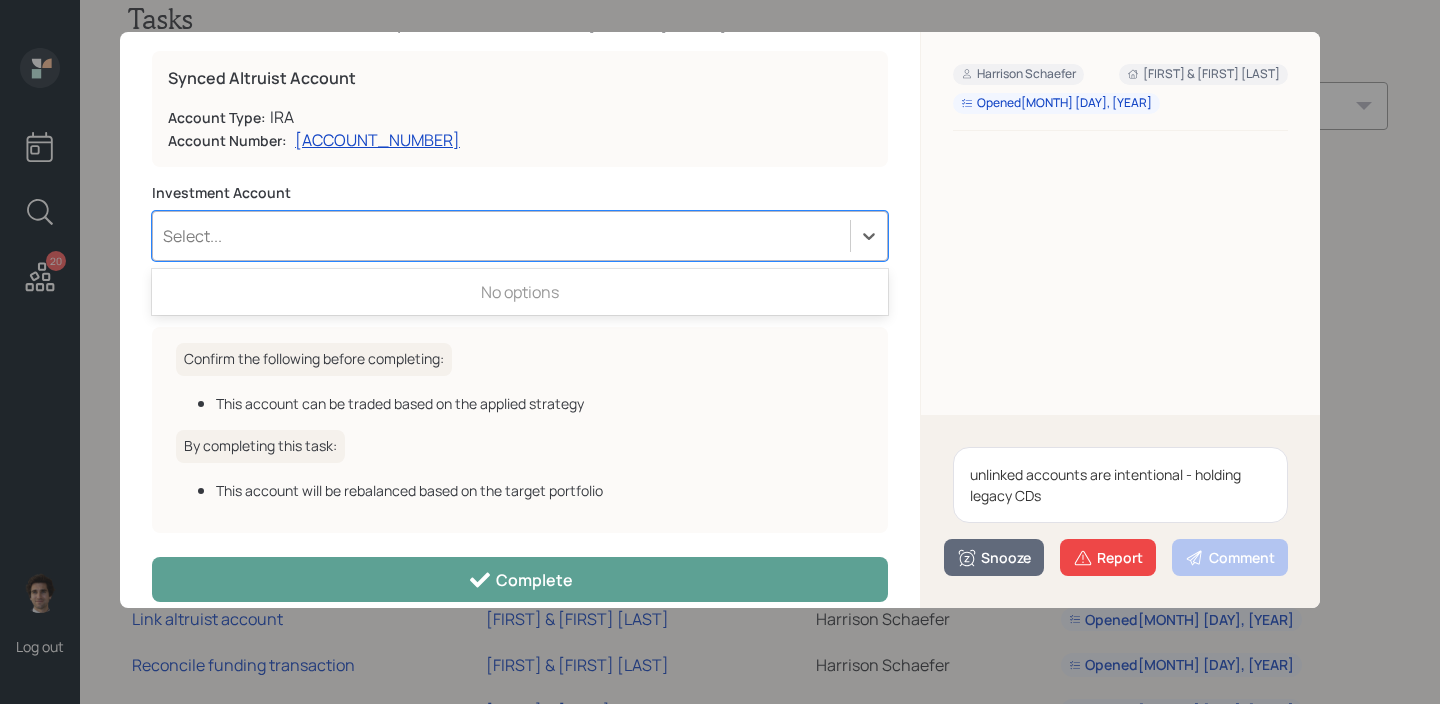 click on "Select..." at bounding box center (501, 236) 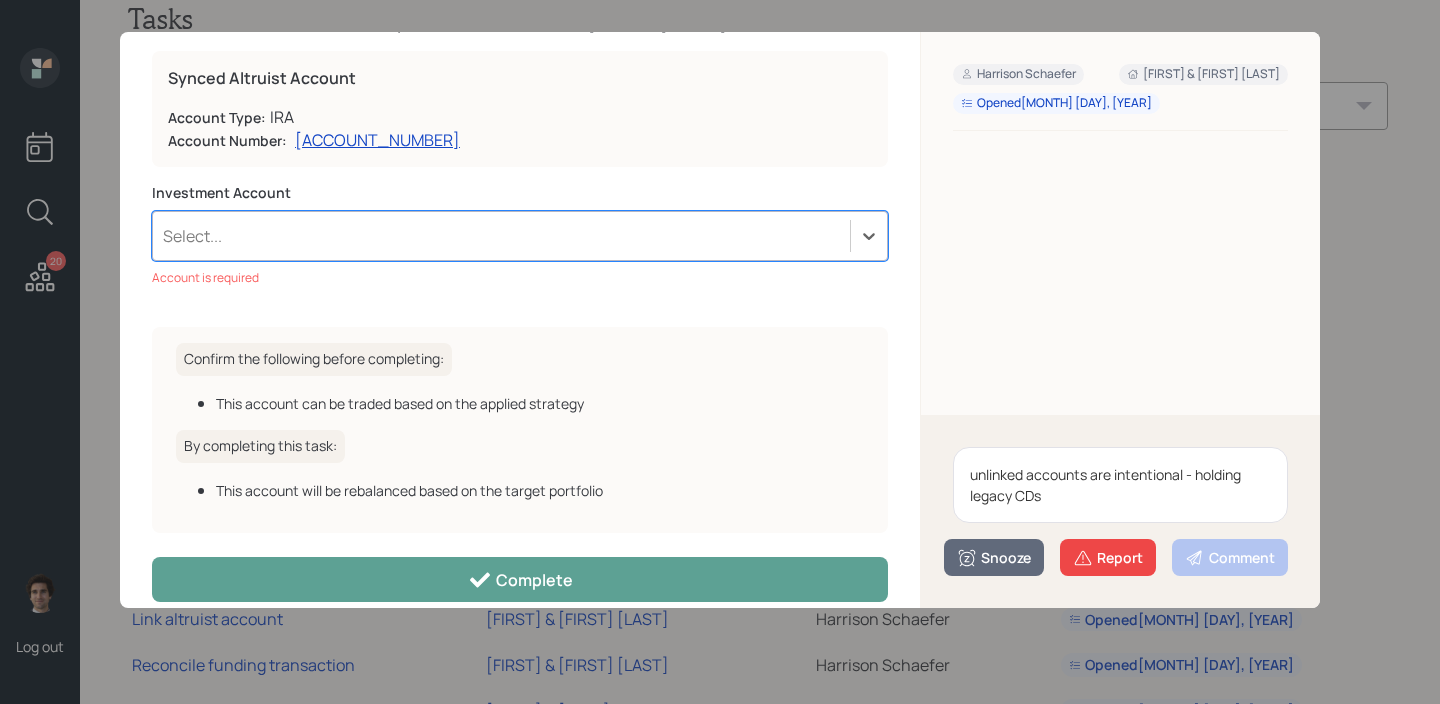 scroll, scrollTop: 153, scrollLeft: 0, axis: vertical 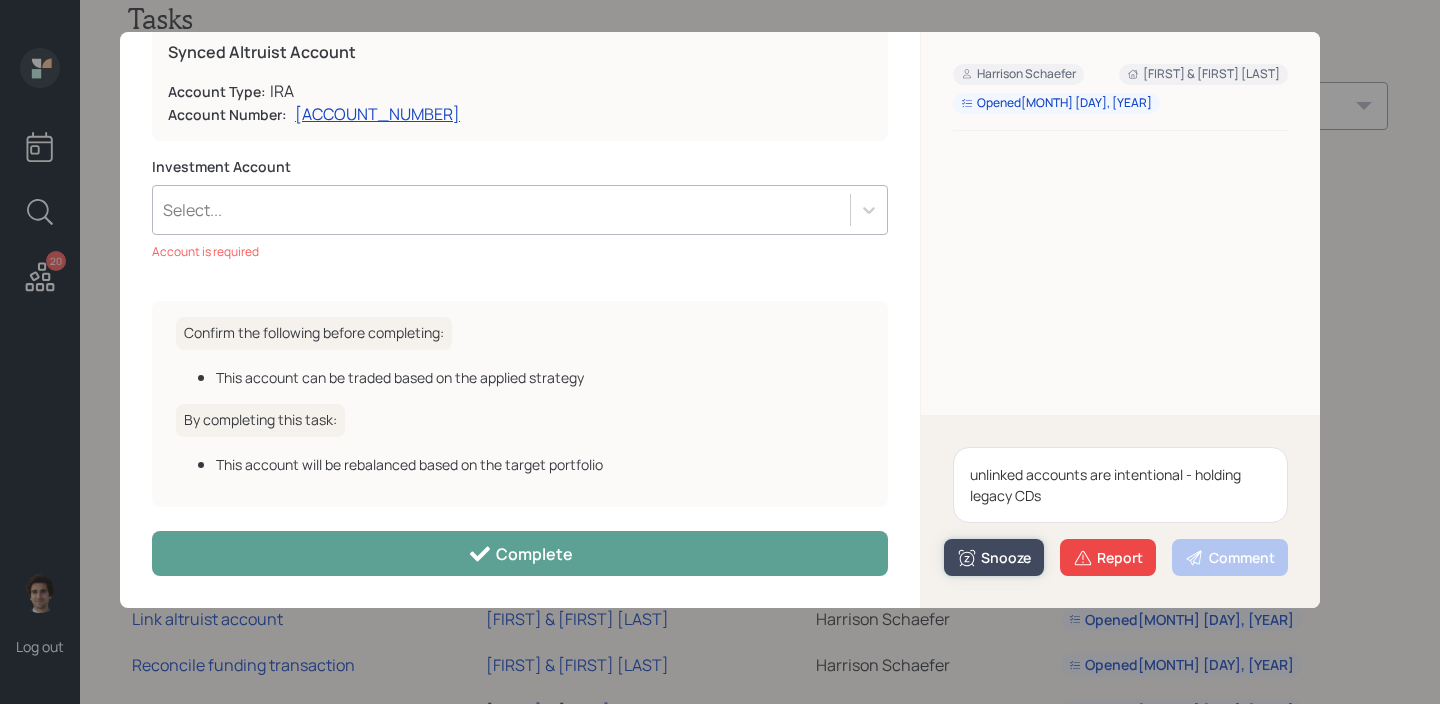 click on "Snooze" at bounding box center [994, 557] 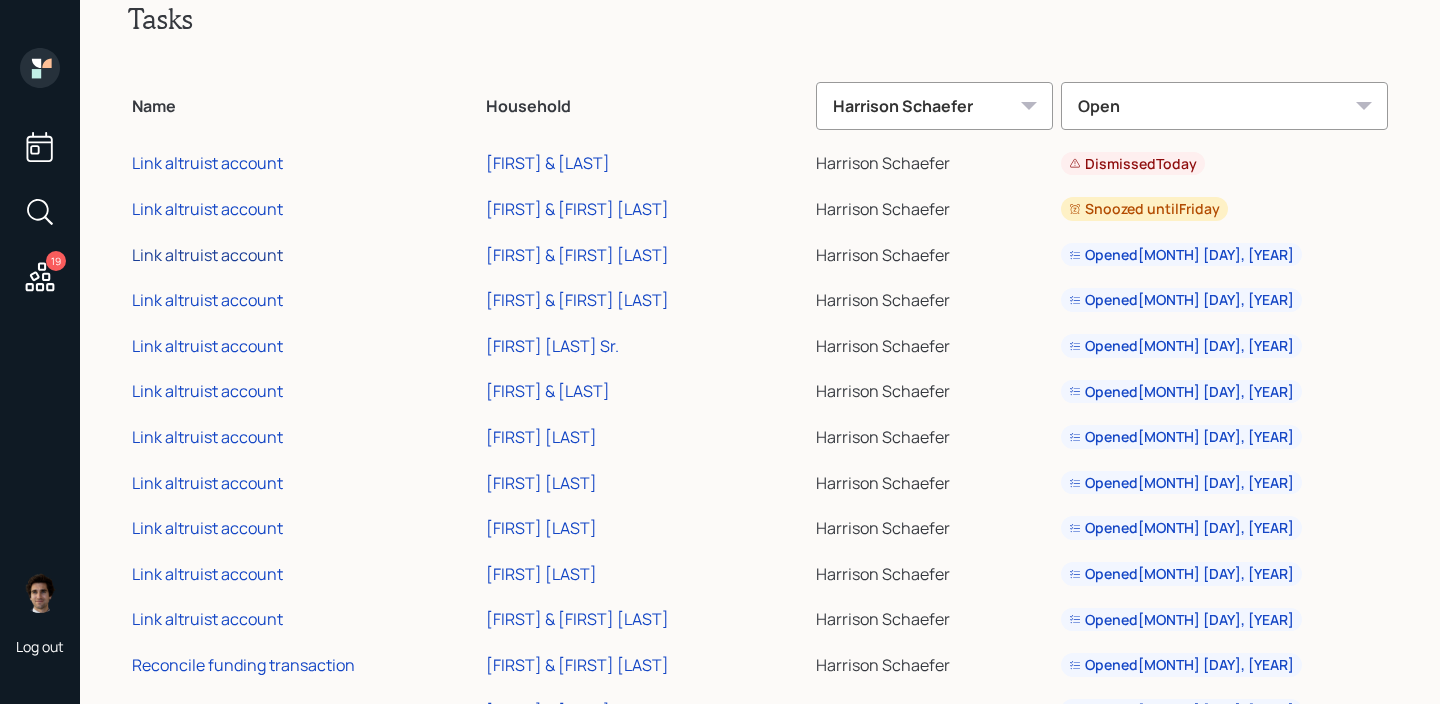 click on "Link altruist account" at bounding box center (207, 255) 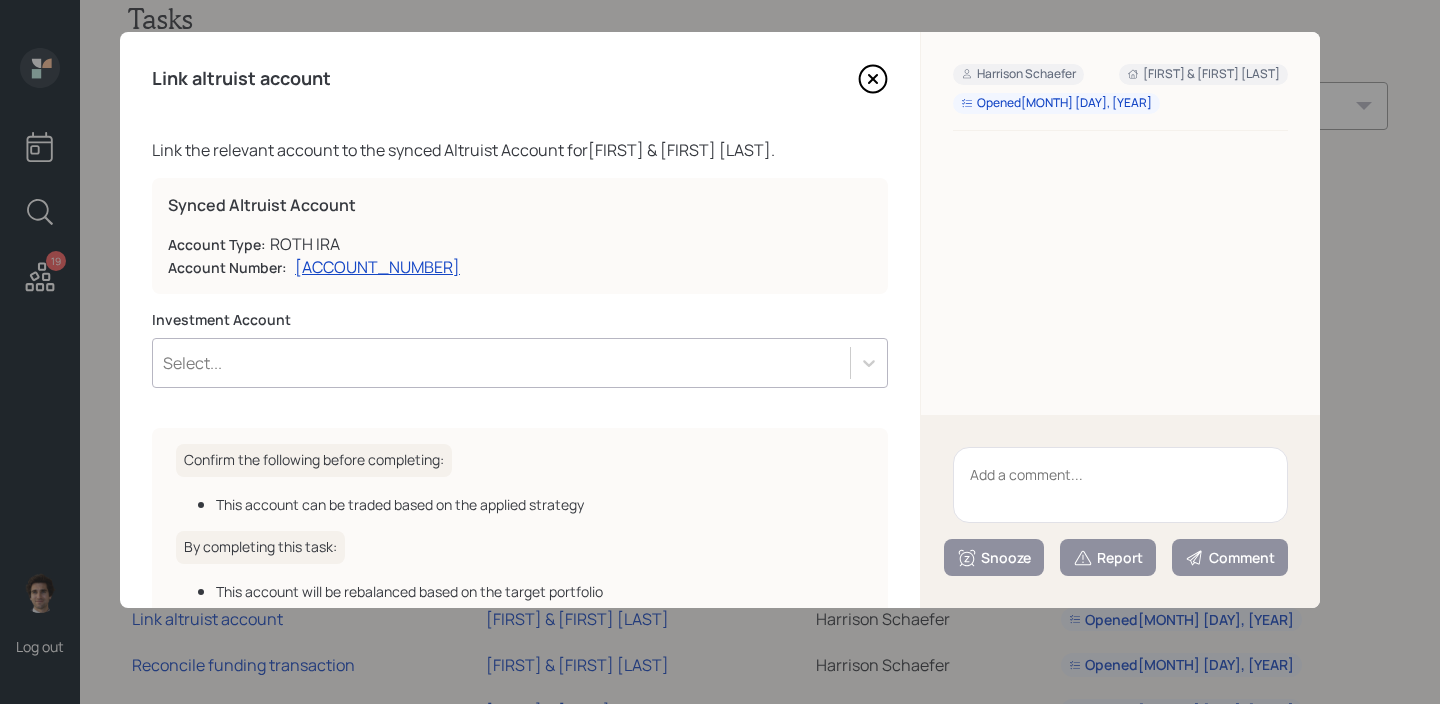 click on "Harrison Schaefer Chris & Gail Wolf Opened  Jul 31, 2025" at bounding box center [1120, 223] 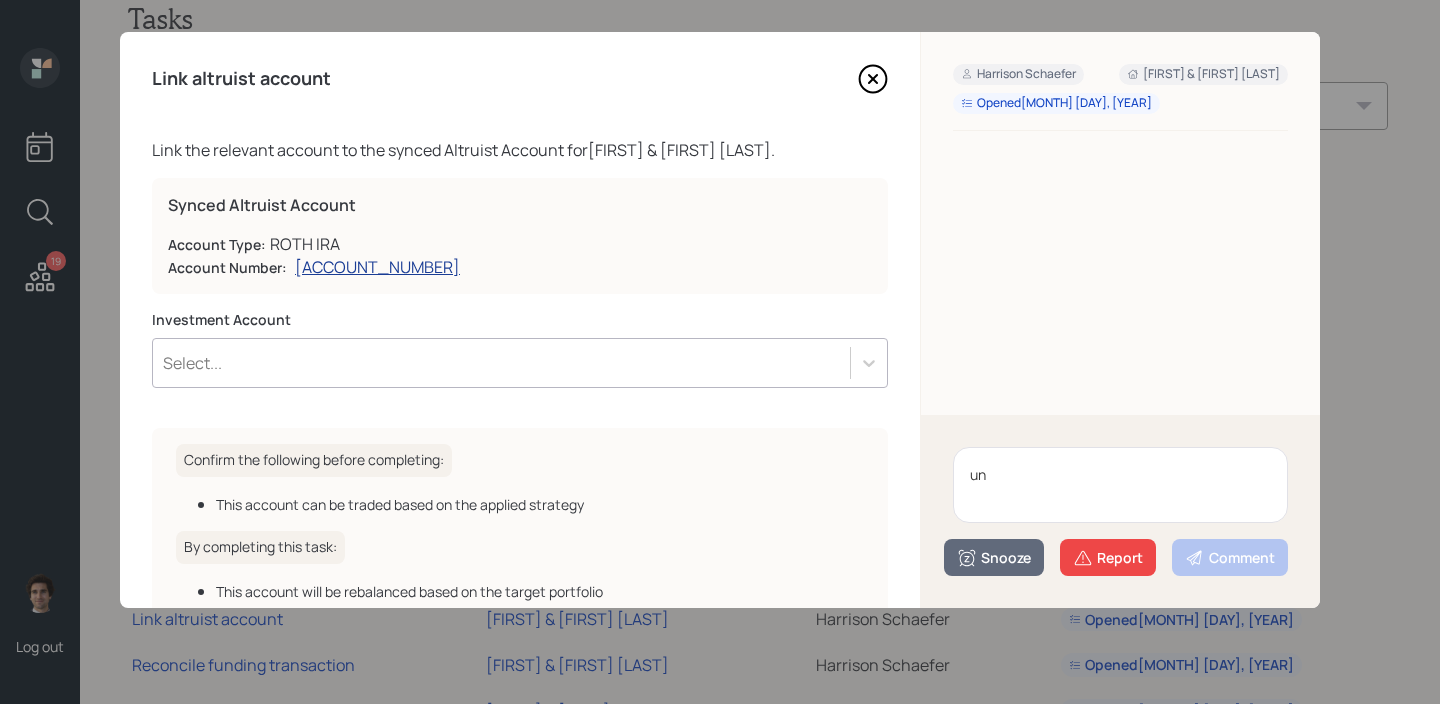 type on "u" 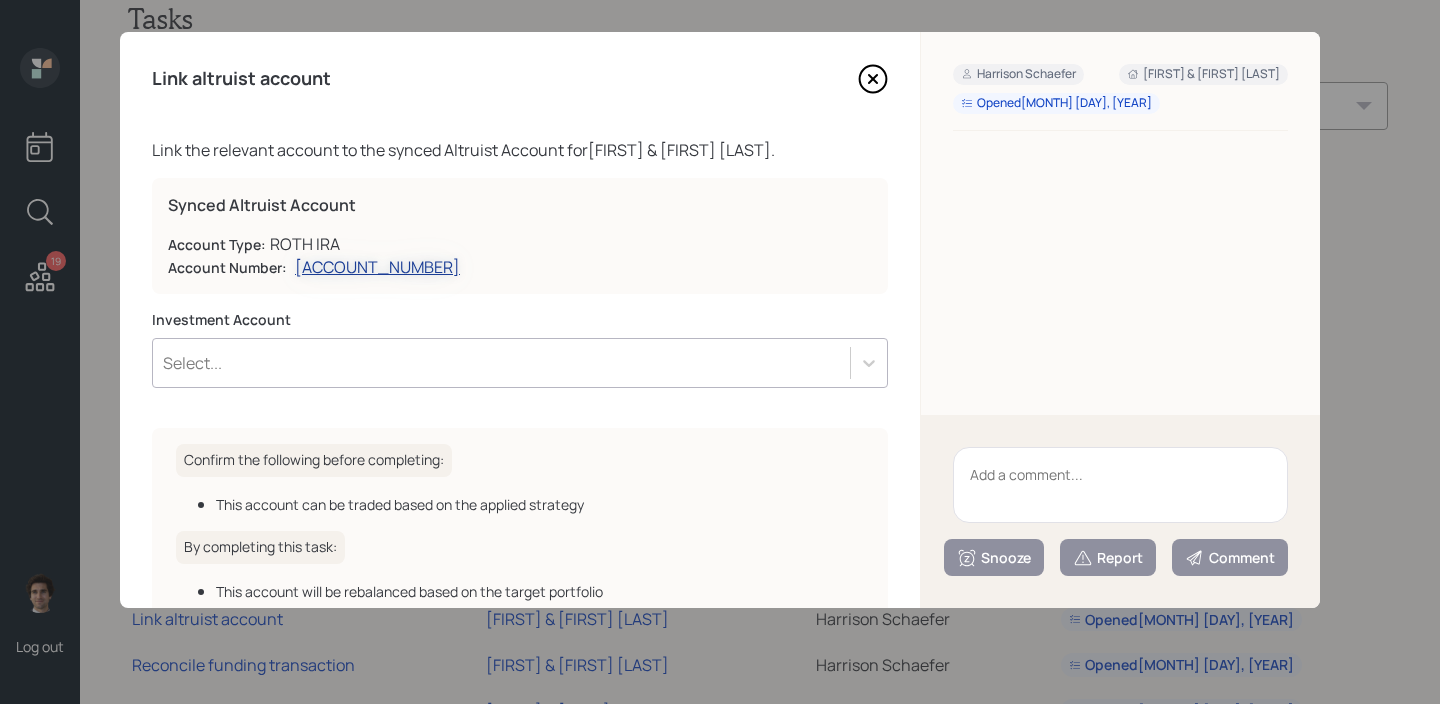 click on "10056593" at bounding box center [377, 267] 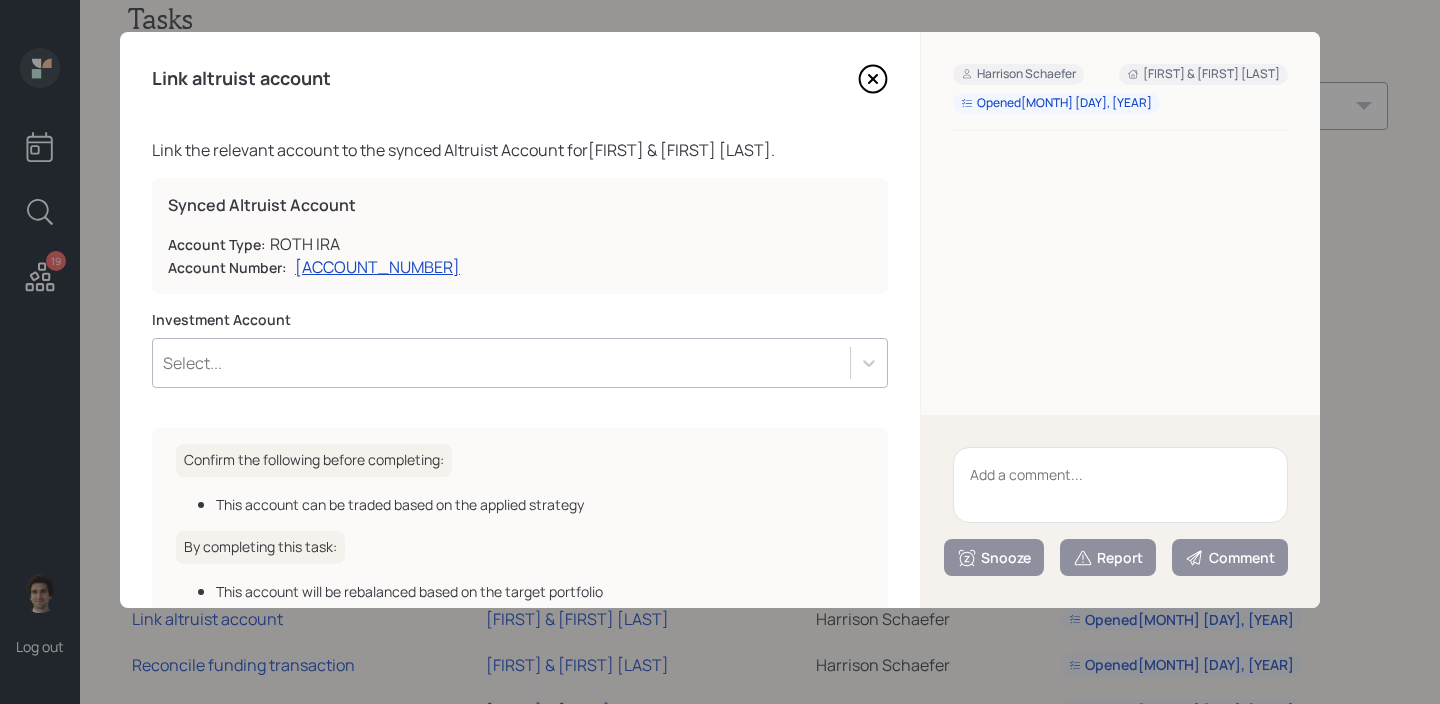 click at bounding box center (1120, 485) 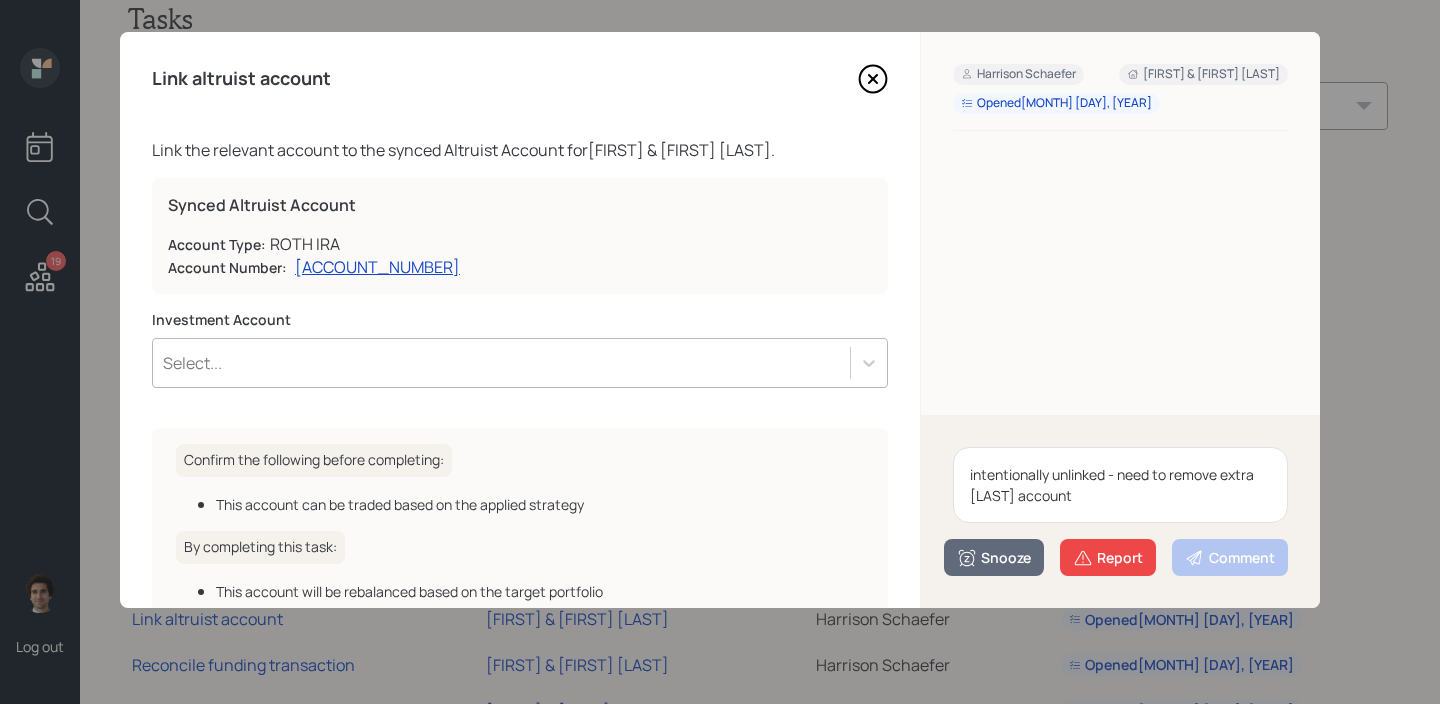 click on "intentionally unlinked - need to remove extra Roth account" at bounding box center (1120, 485) 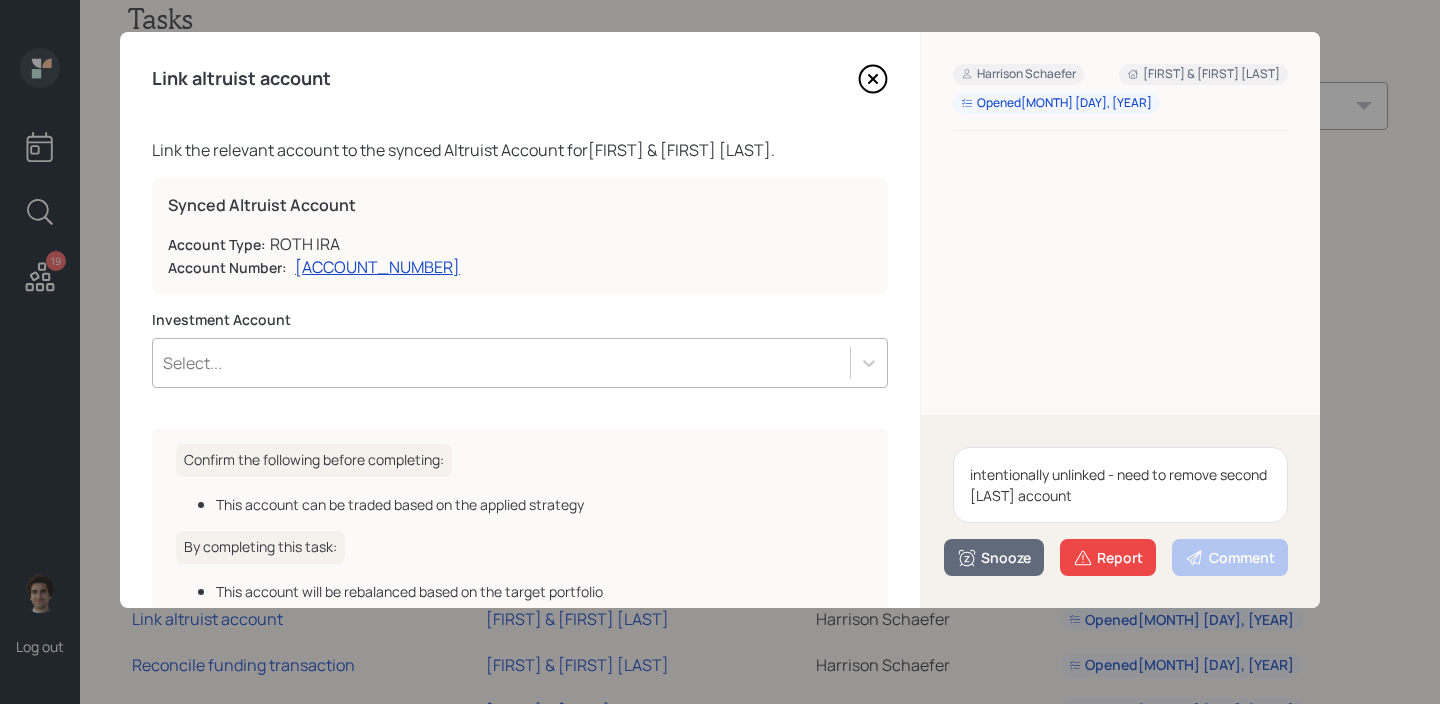 click on "intentionally unlinked - need to remove second  Roth account" at bounding box center [1120, 485] 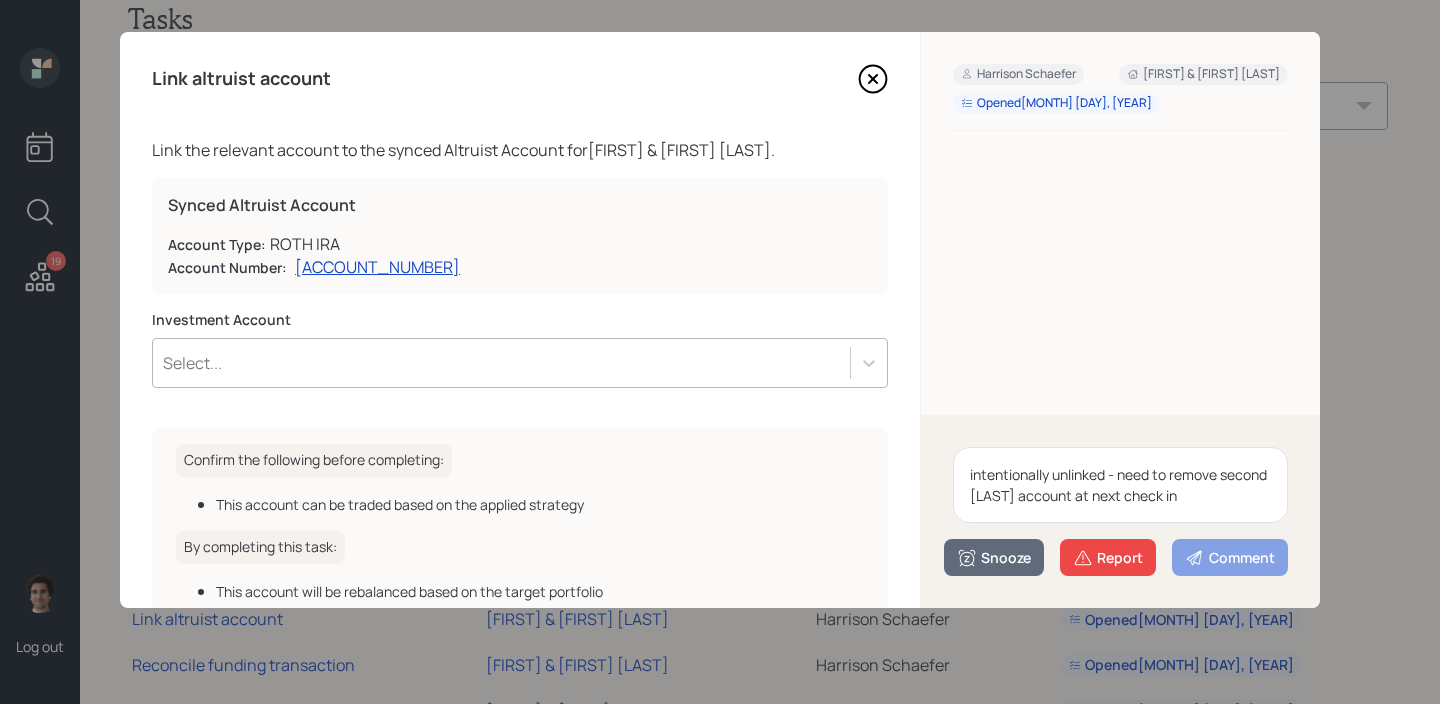 type on "intentionally unlinked - need to remove second  Roth account at next check in" 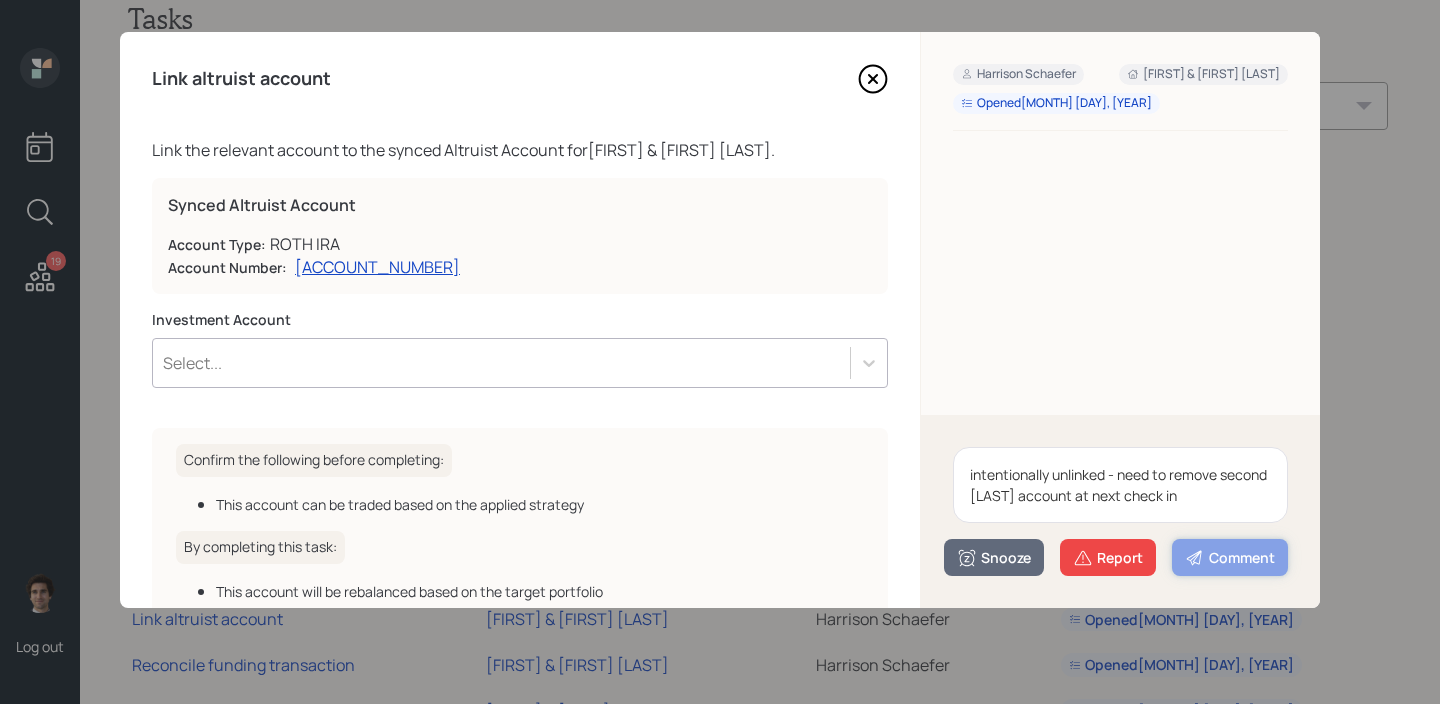 click on "Comment" at bounding box center (1230, 558) 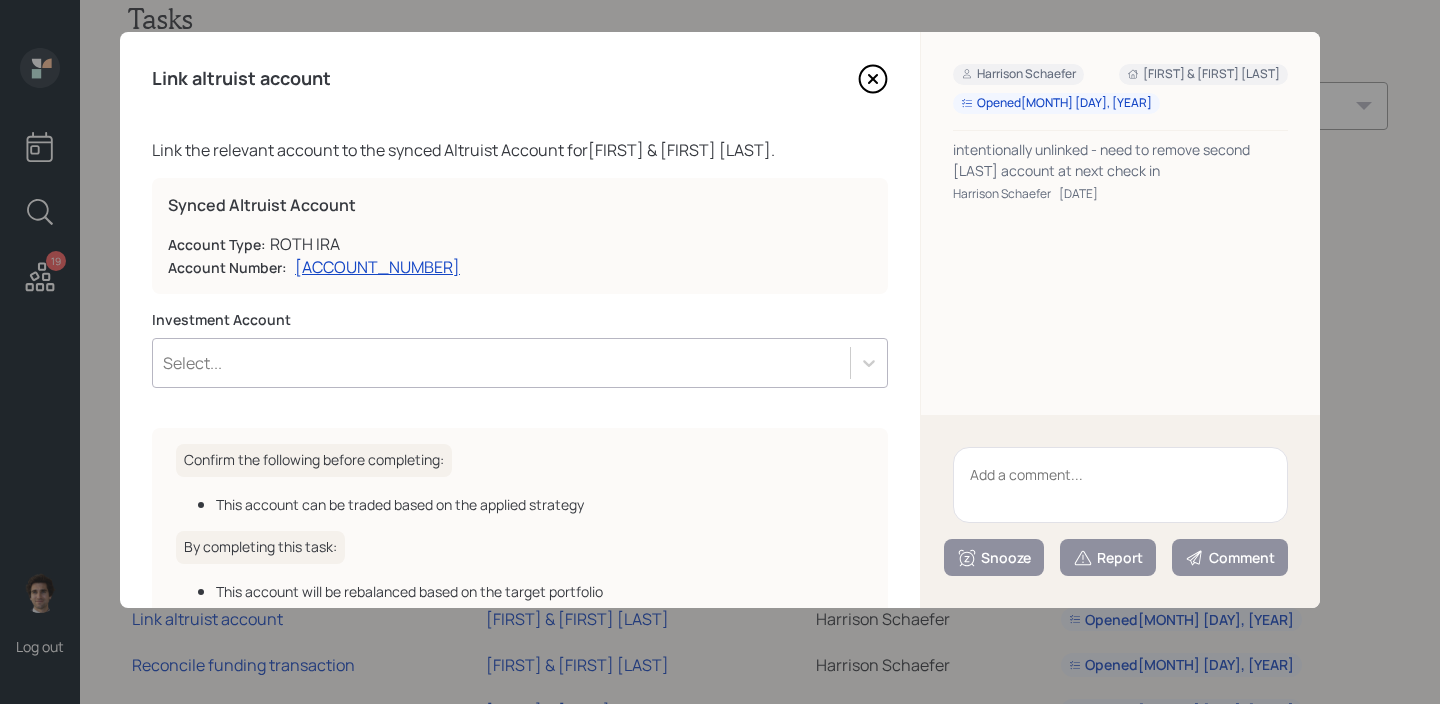 click at bounding box center [1120, 485] 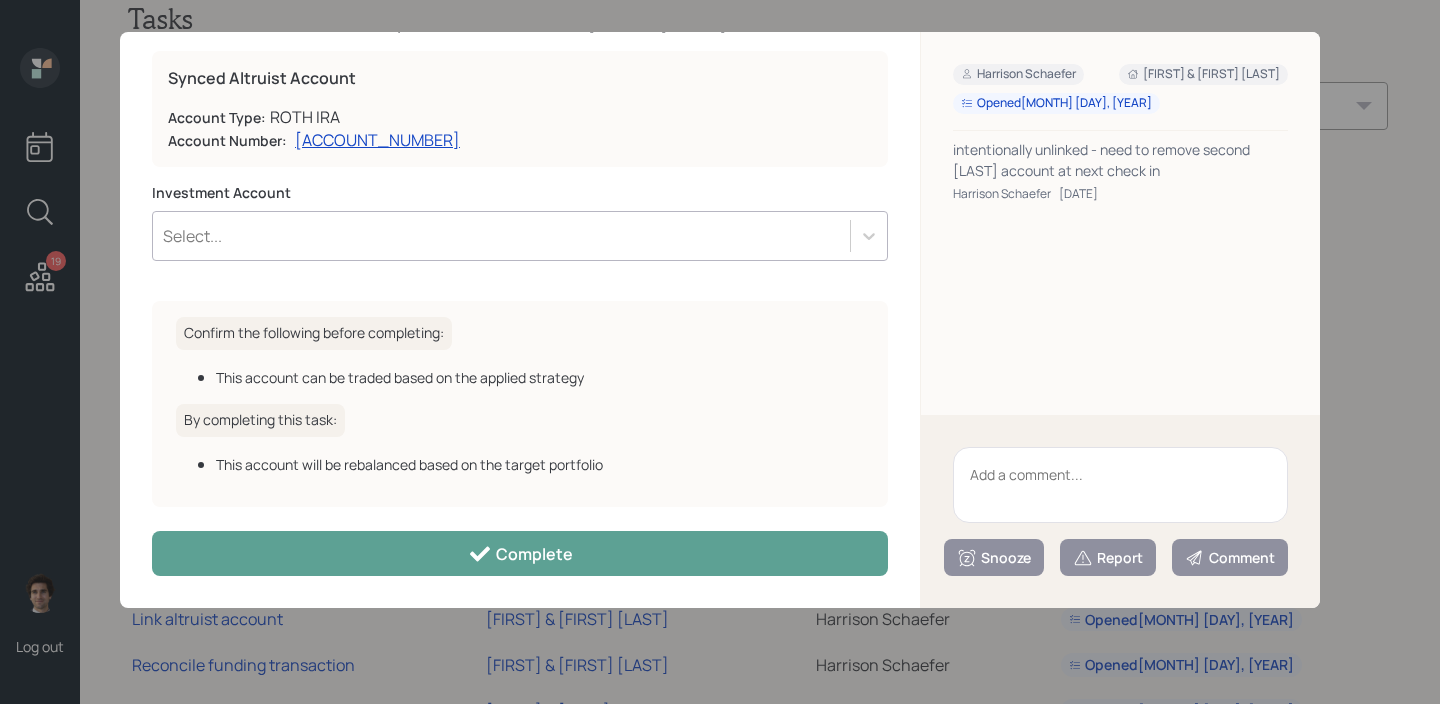 click on "Link altruist account Link the relevant account to the synced Altruist Account for  Chris & Gail Wolf . Synced Altruist Account Account Type: ROTH IRA Account Number: 10056593 Investment Account Select... Confirm the following before completing: This account can be traded based on the applied strategy By completing this task: This account will be rebalanced based on the target portfolio Complete" at bounding box center [520, 320] 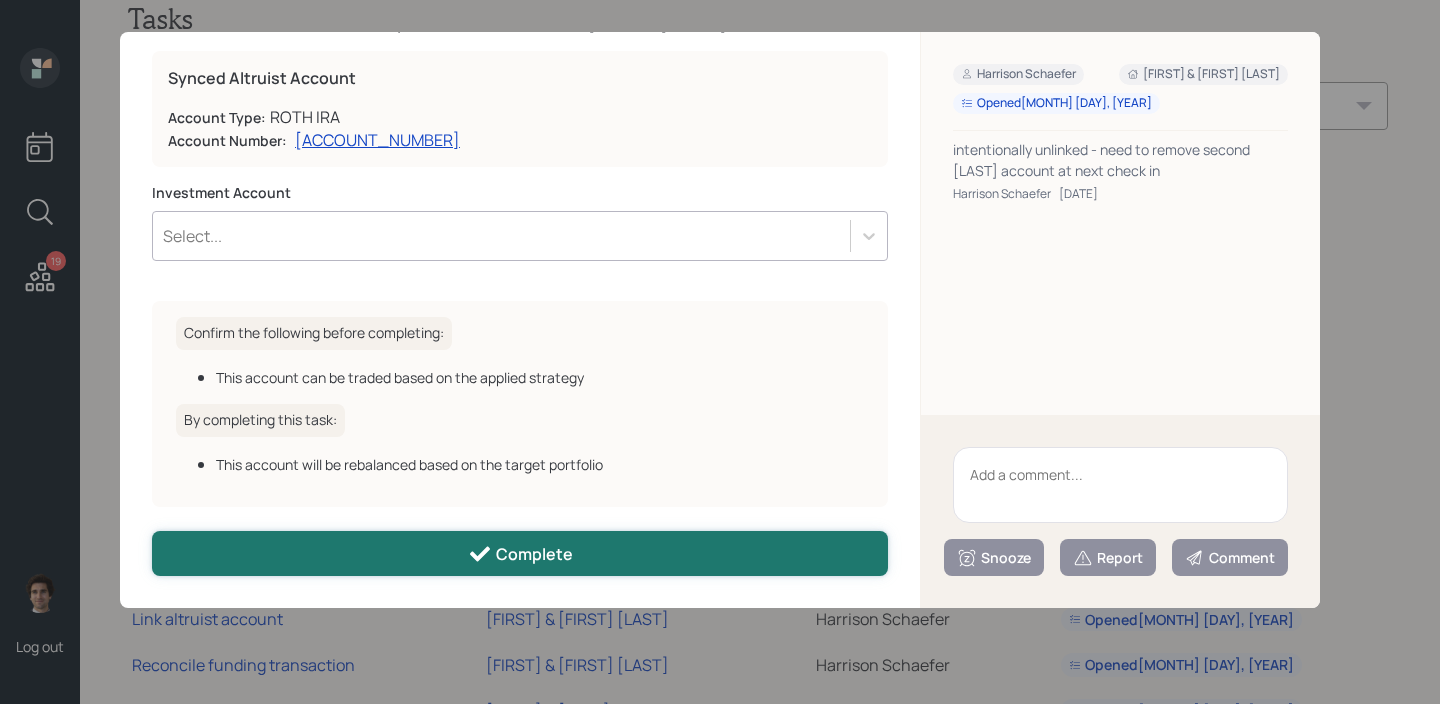click on "Complete" at bounding box center [520, 553] 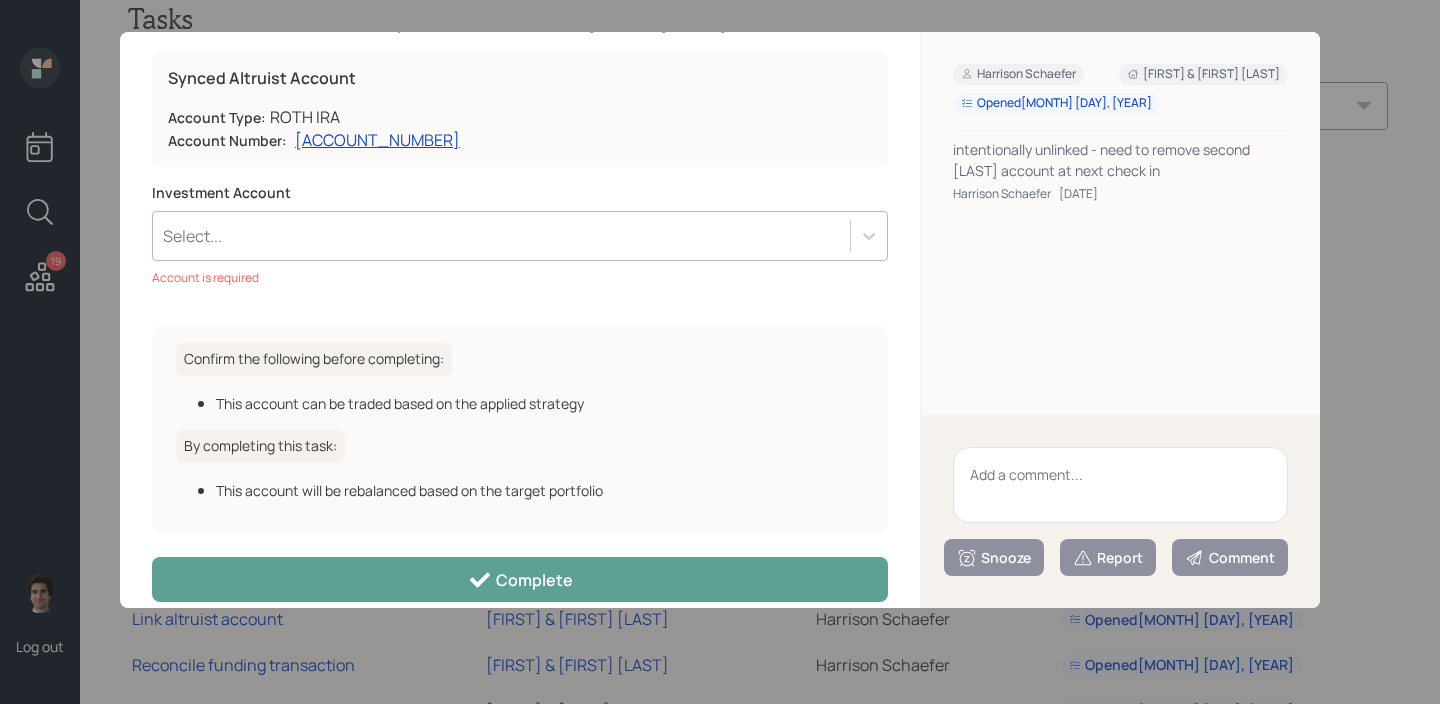 click at bounding box center (1120, 485) 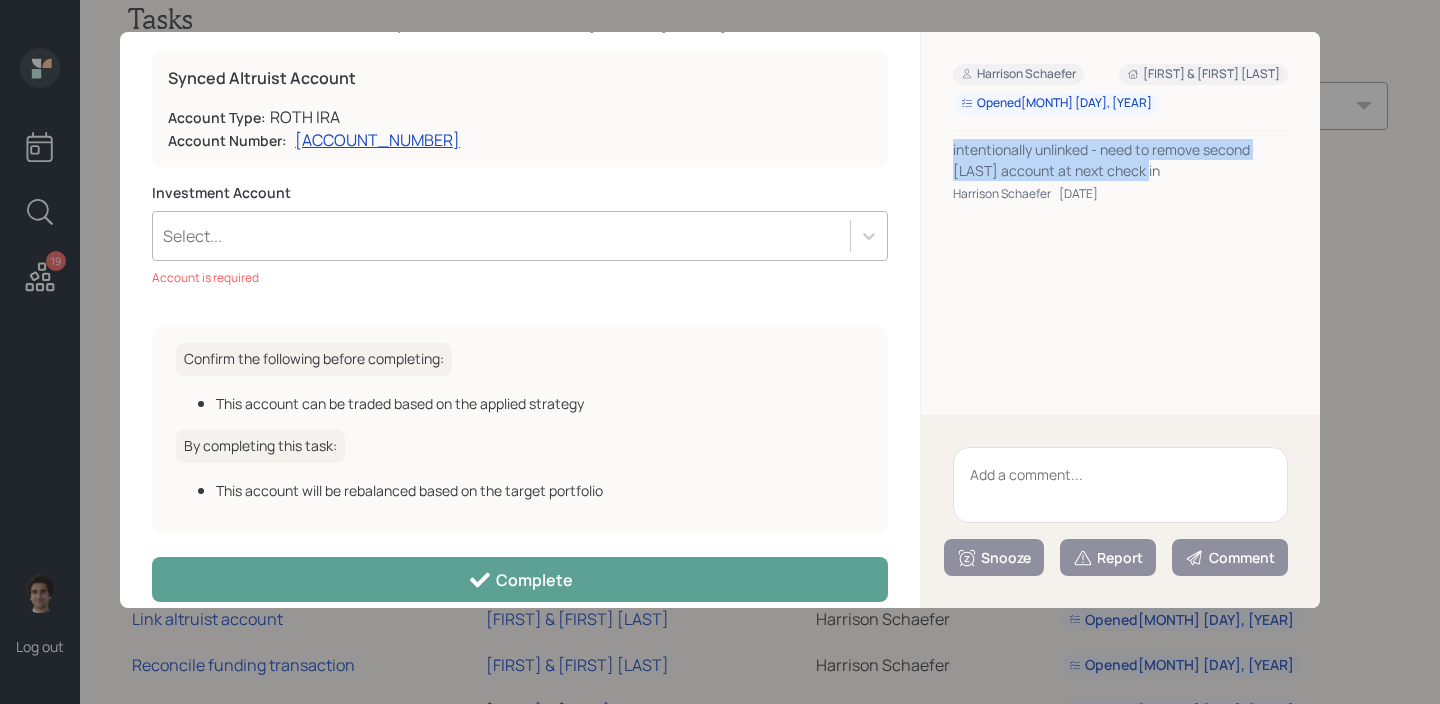 drag, startPoint x: 1134, startPoint y: 160, endPoint x: 952, endPoint y: 134, distance: 183.84776 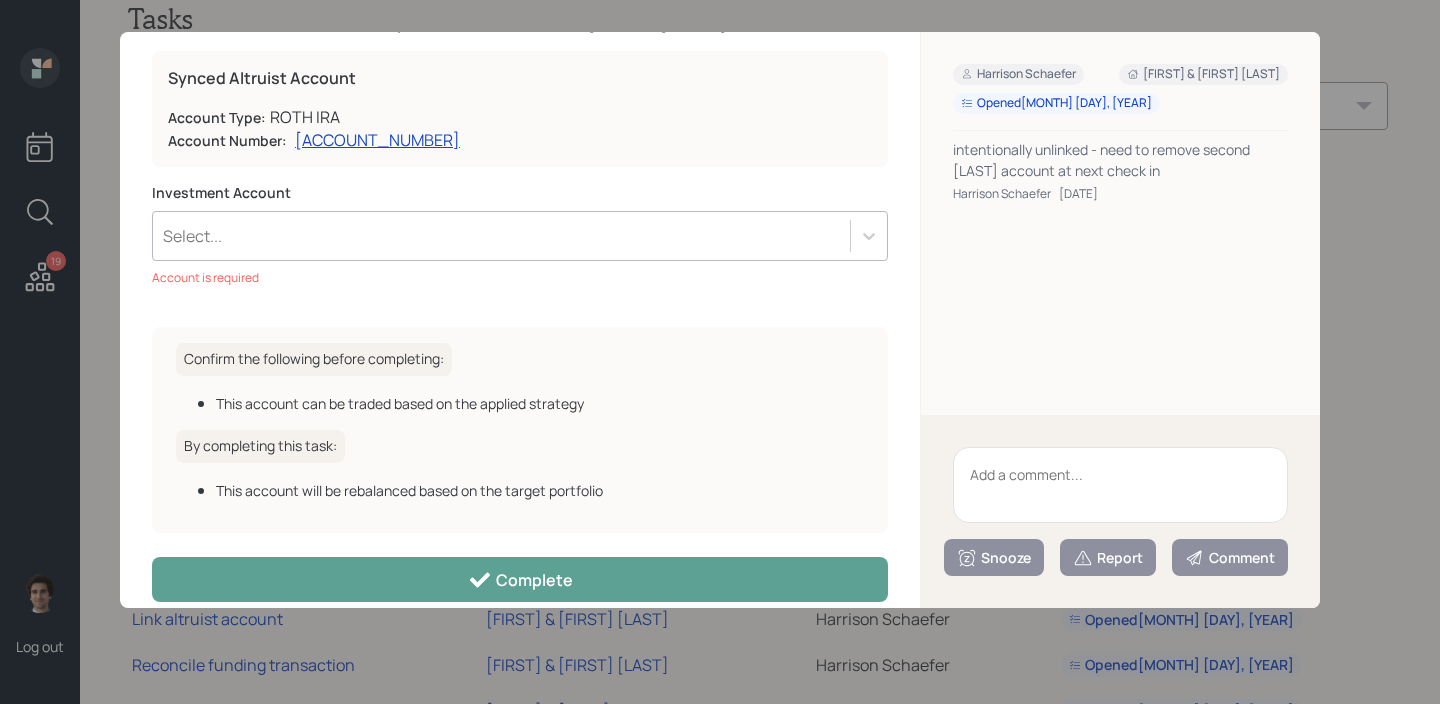 click at bounding box center [1120, 485] 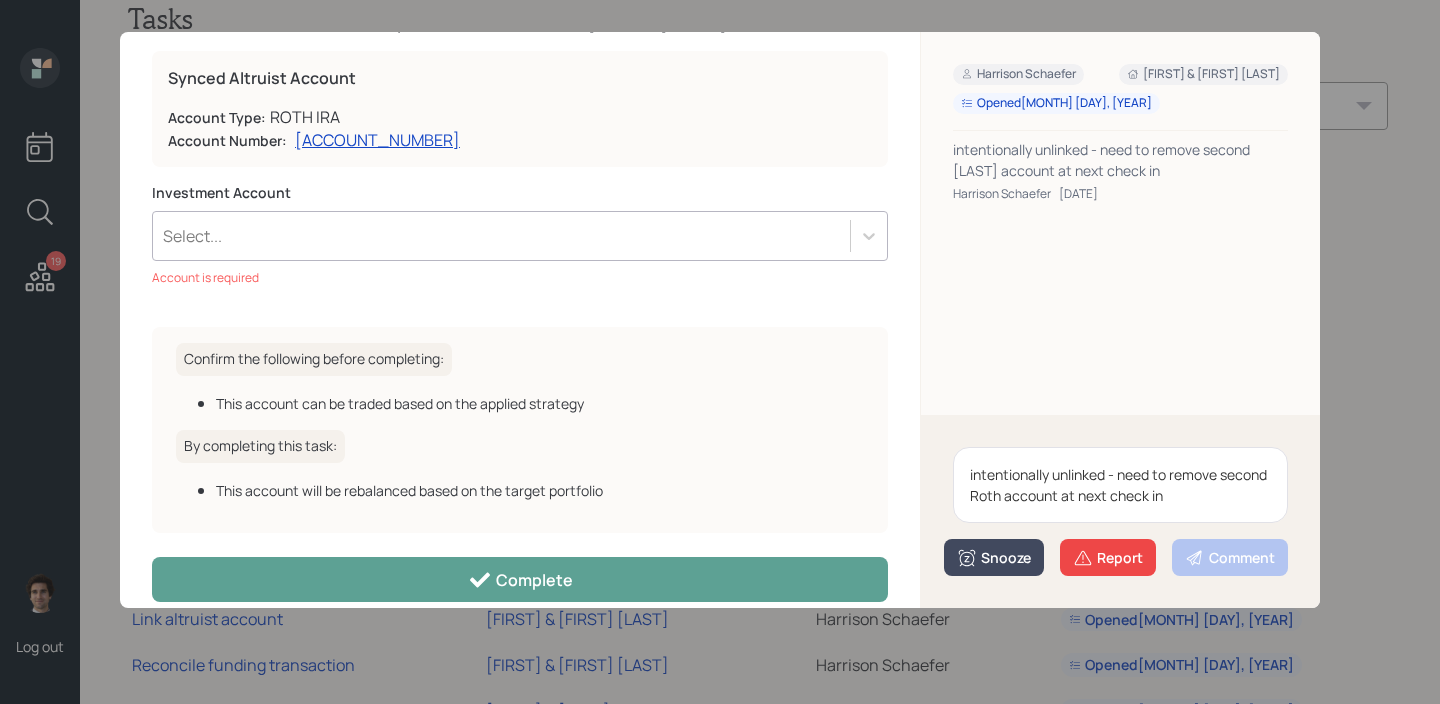 type on "intentionally unlinked - need to remove second Roth account at next check in" 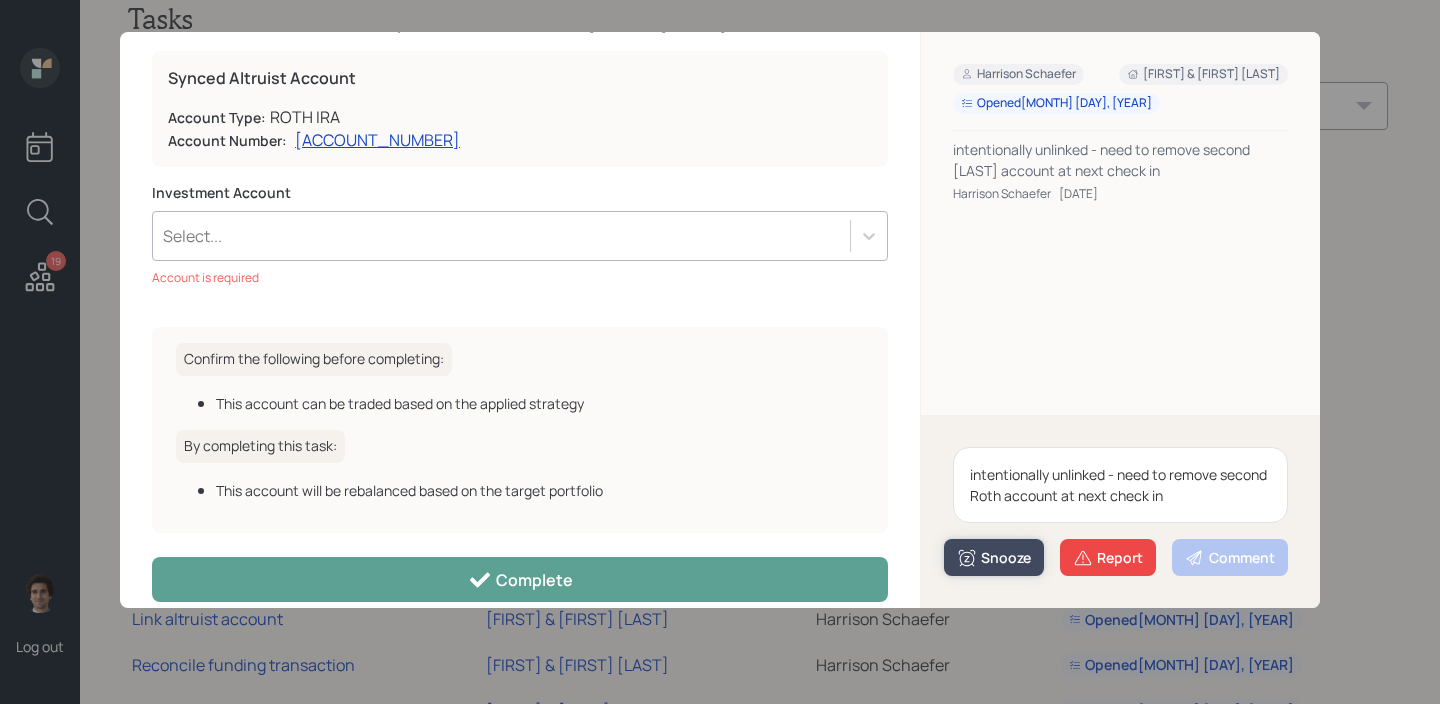 click on "Snooze" at bounding box center [994, 558] 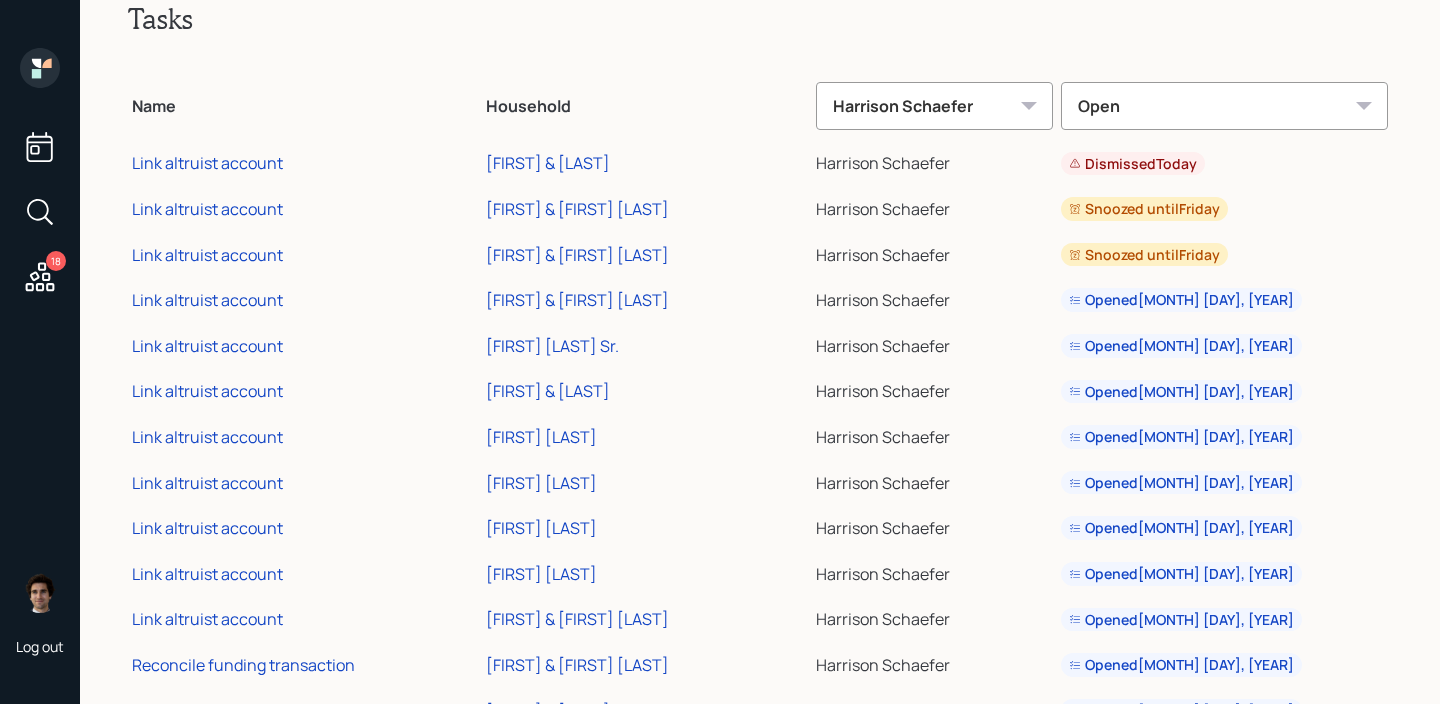 scroll, scrollTop: 47, scrollLeft: 0, axis: vertical 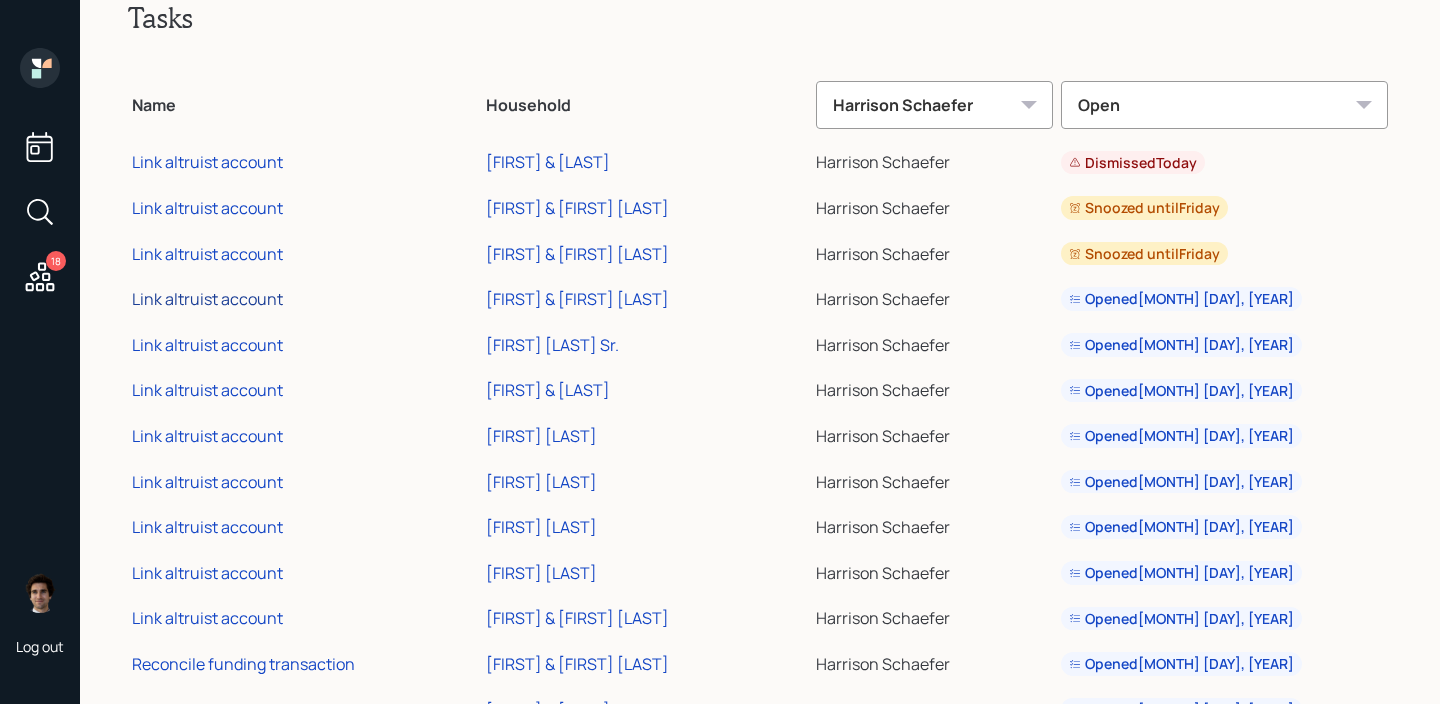 click on "Link altruist account" at bounding box center (207, 299) 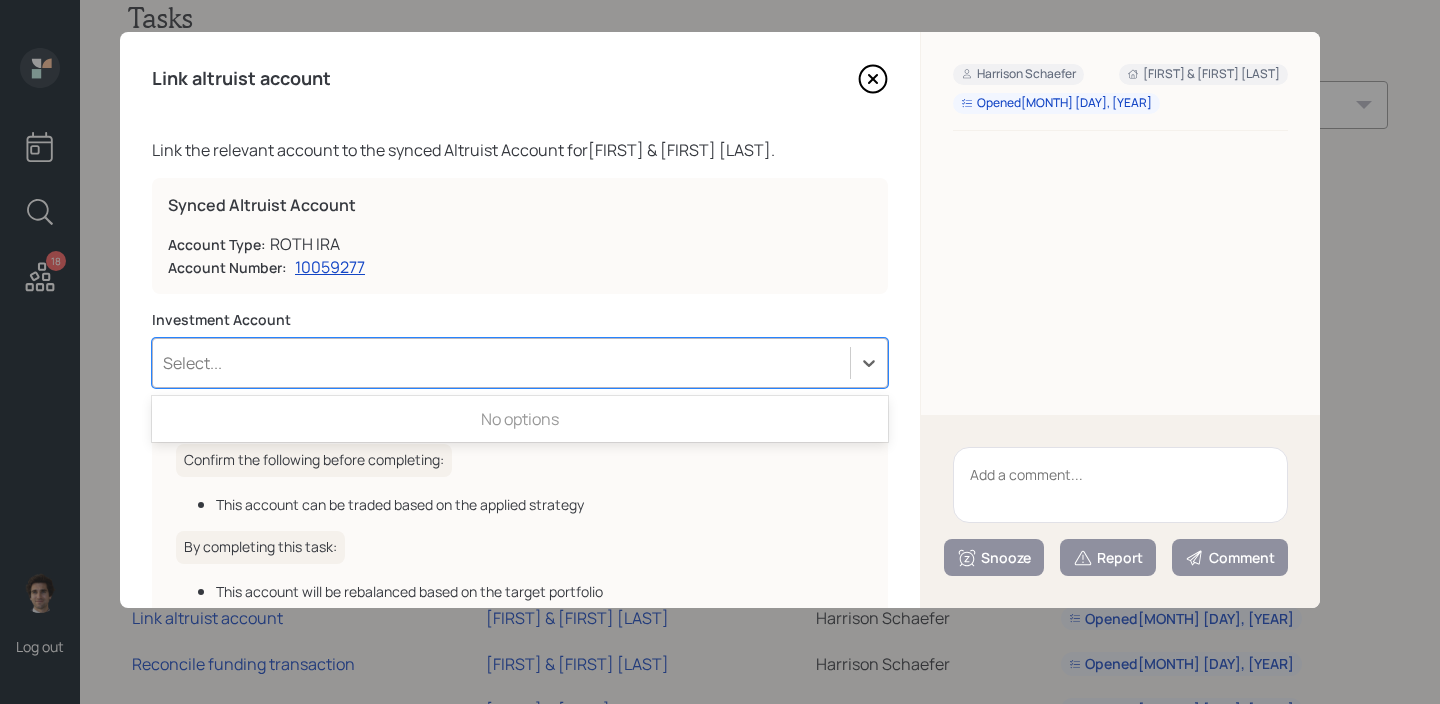 click on "Select..." at bounding box center (501, 363) 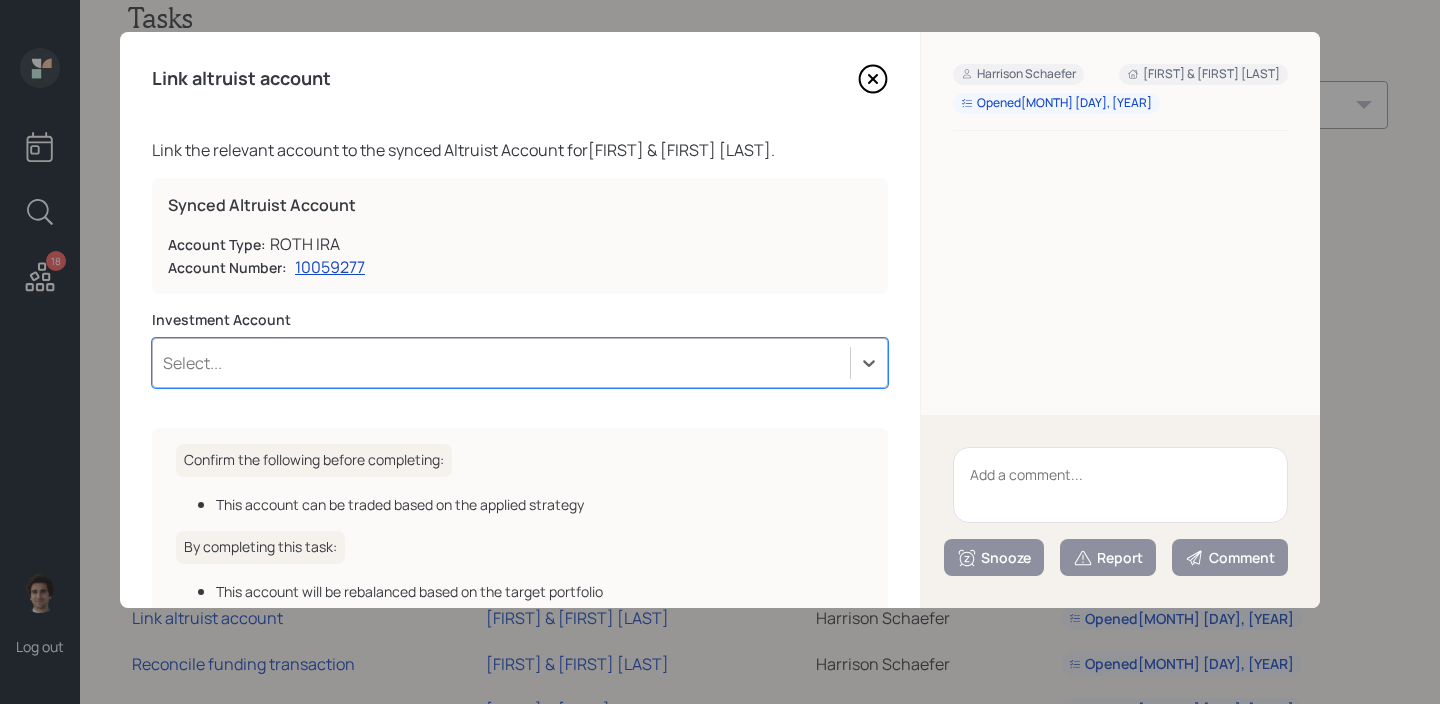 click on "Select..." at bounding box center (501, 363) 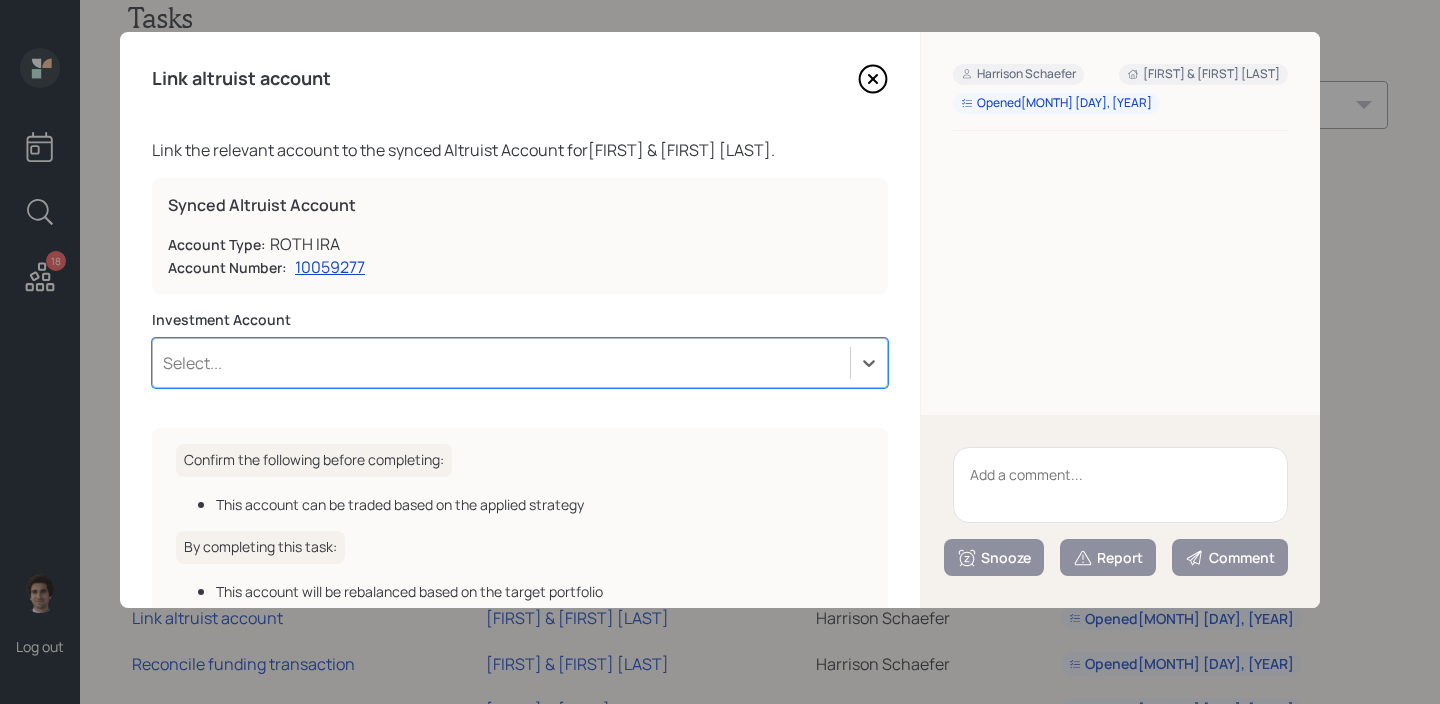 click at bounding box center (1120, 485) 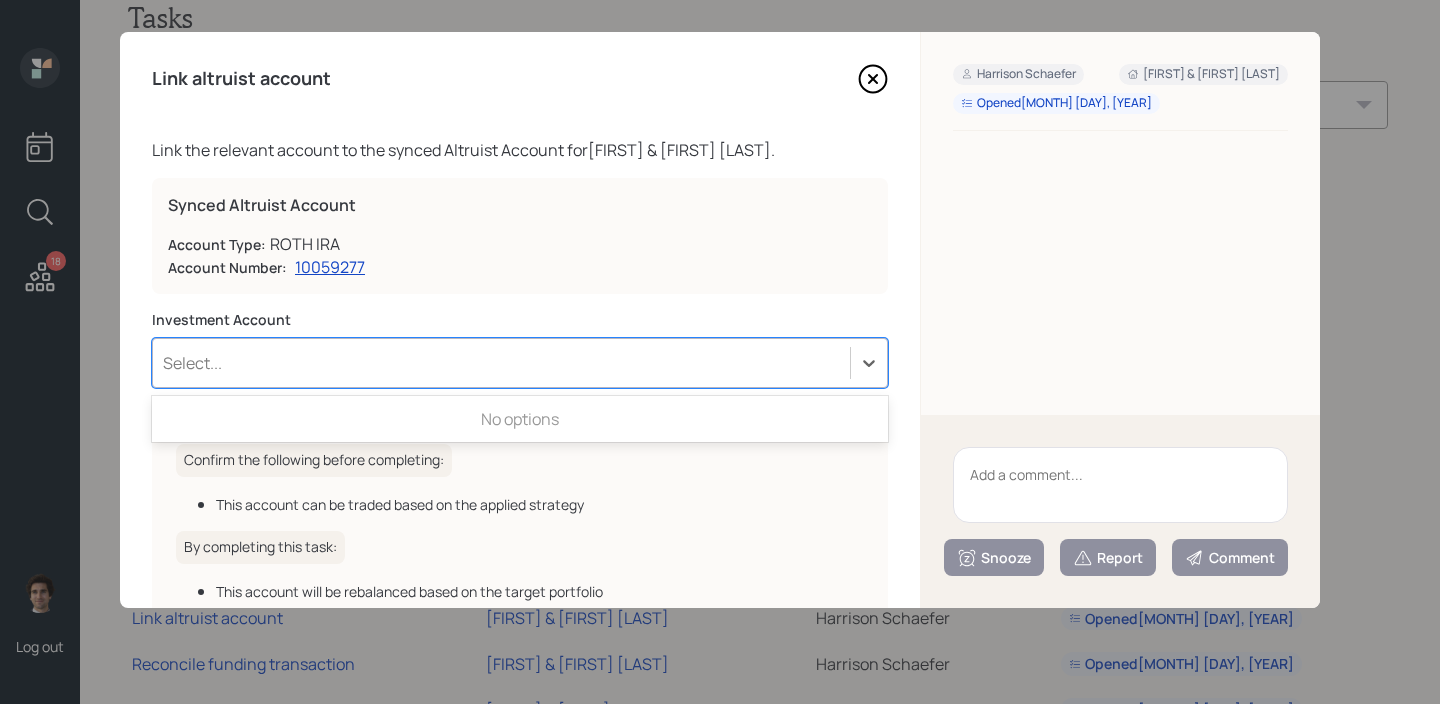 click on "Select..." at bounding box center (520, 363) 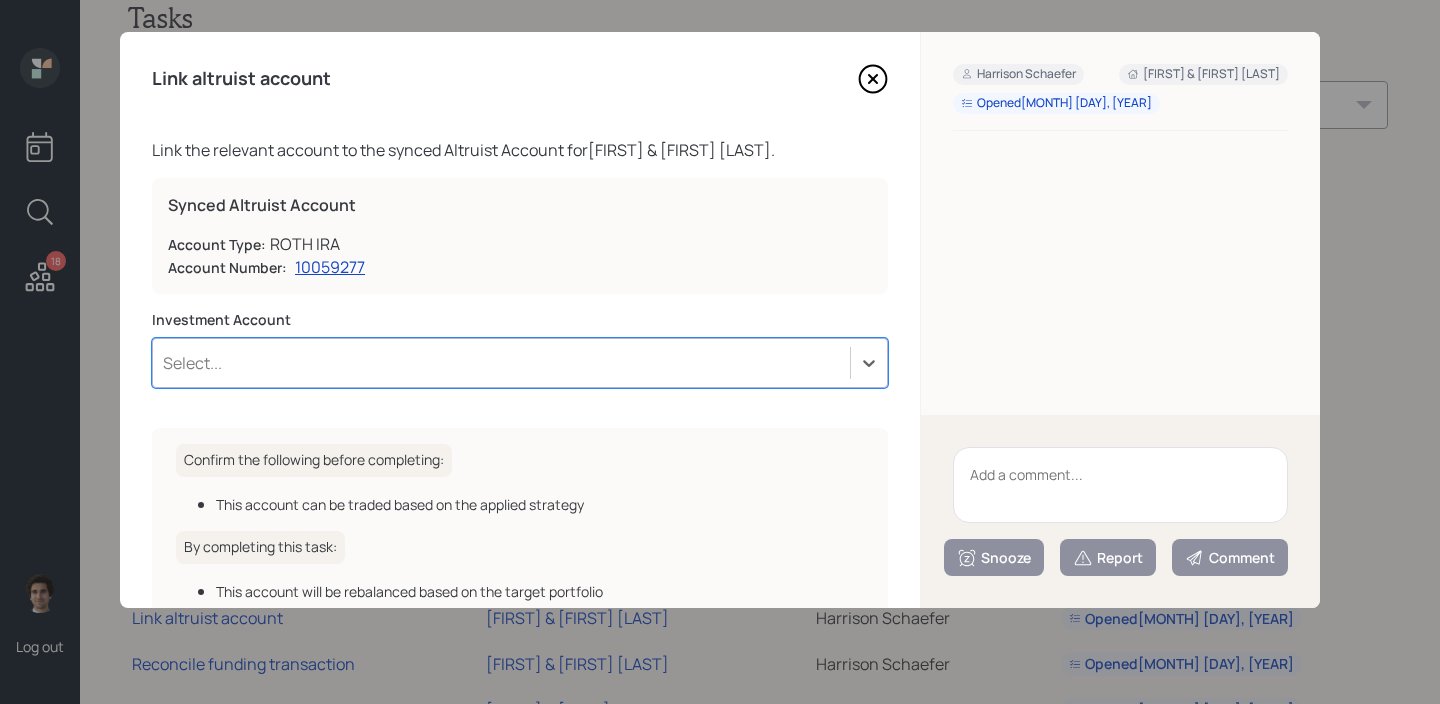 click on "Select..." at bounding box center (520, 363) 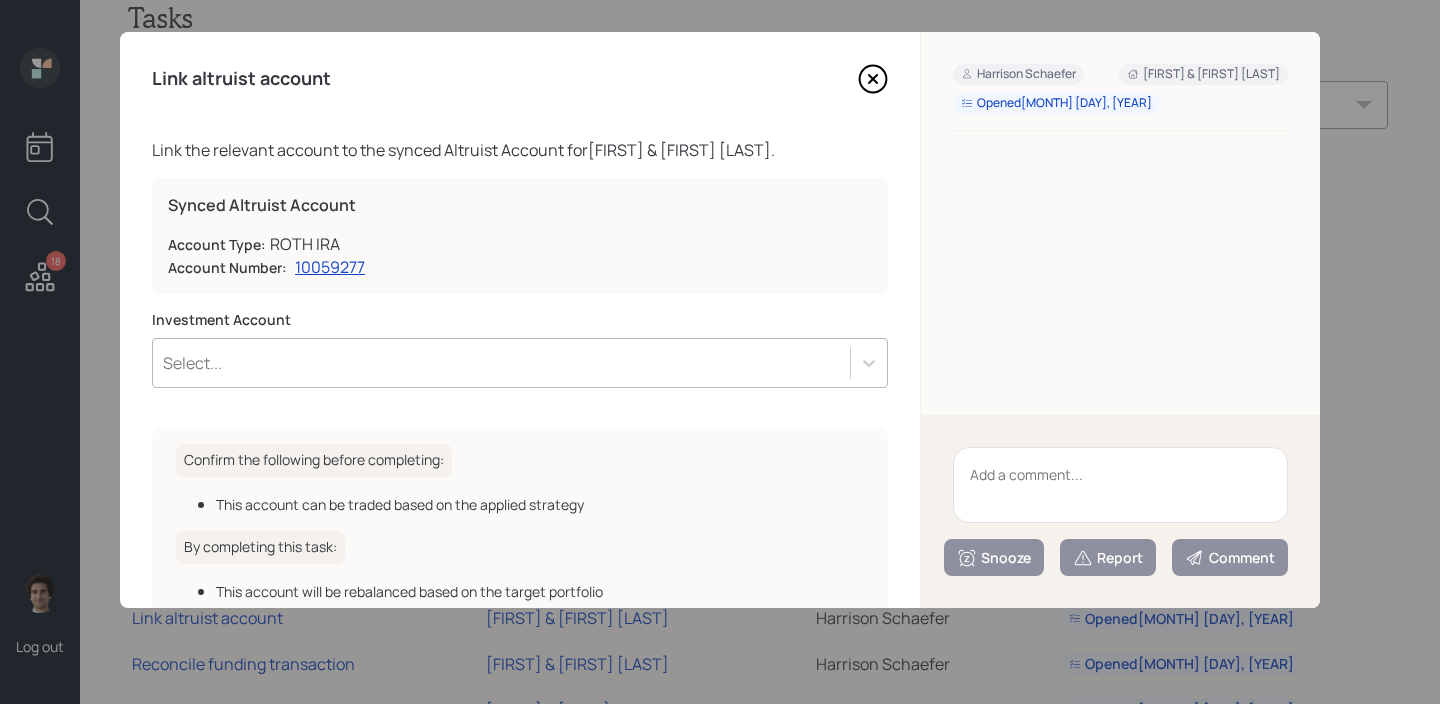 click at bounding box center [1120, 485] 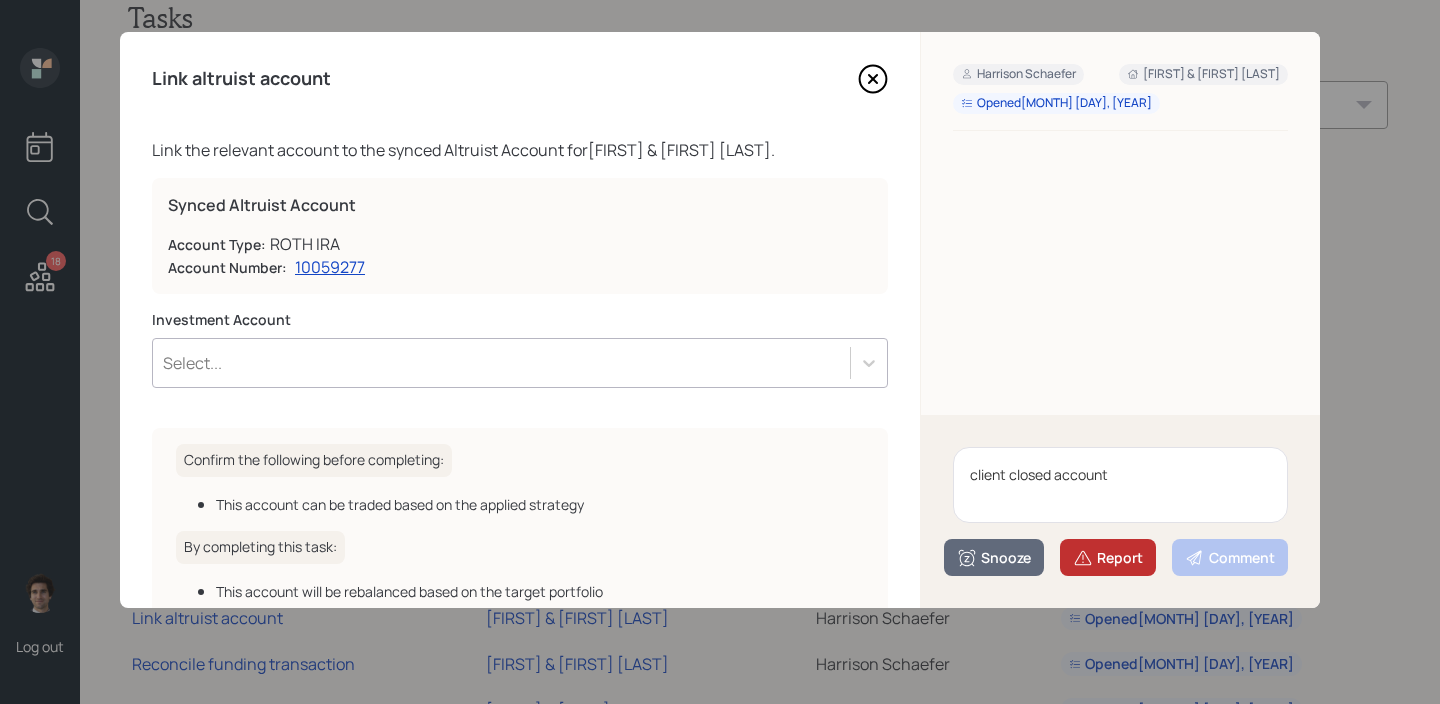 type on "client closed account" 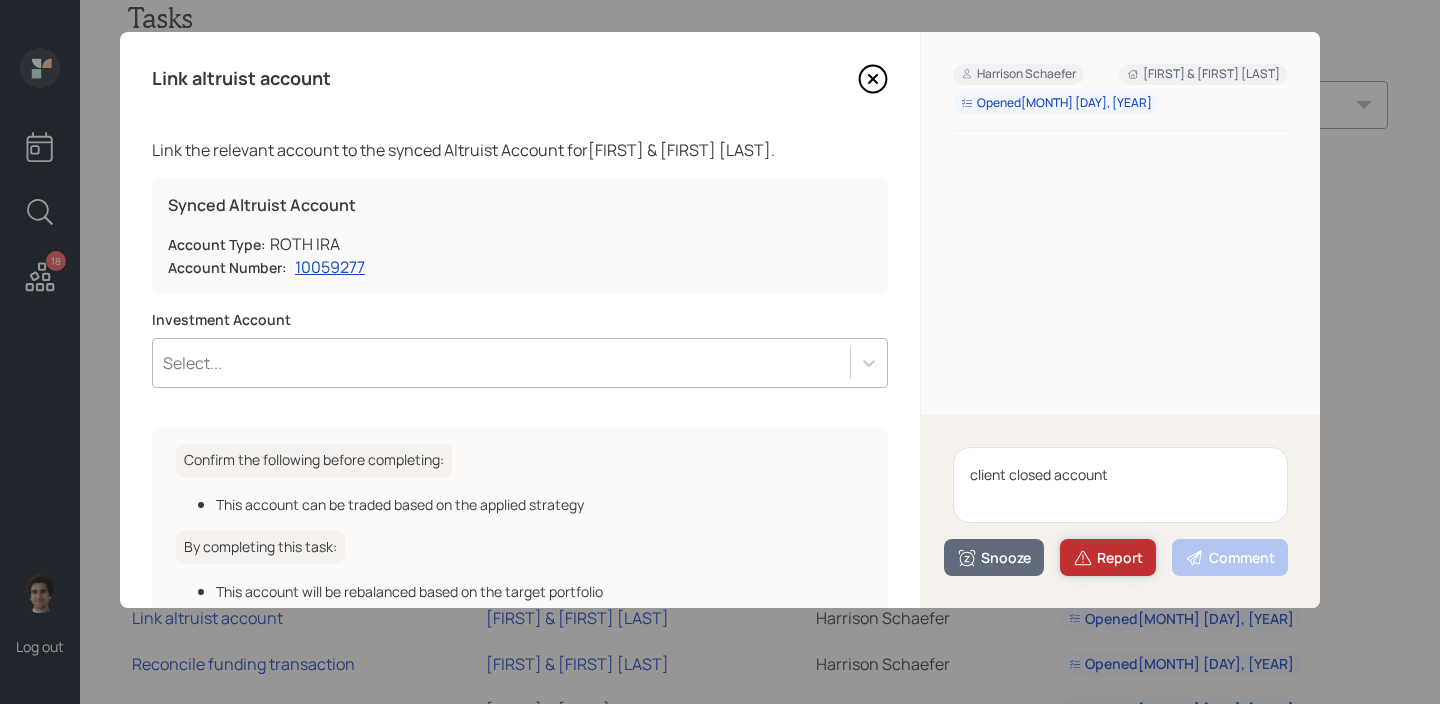 click on "Report" at bounding box center (1108, 557) 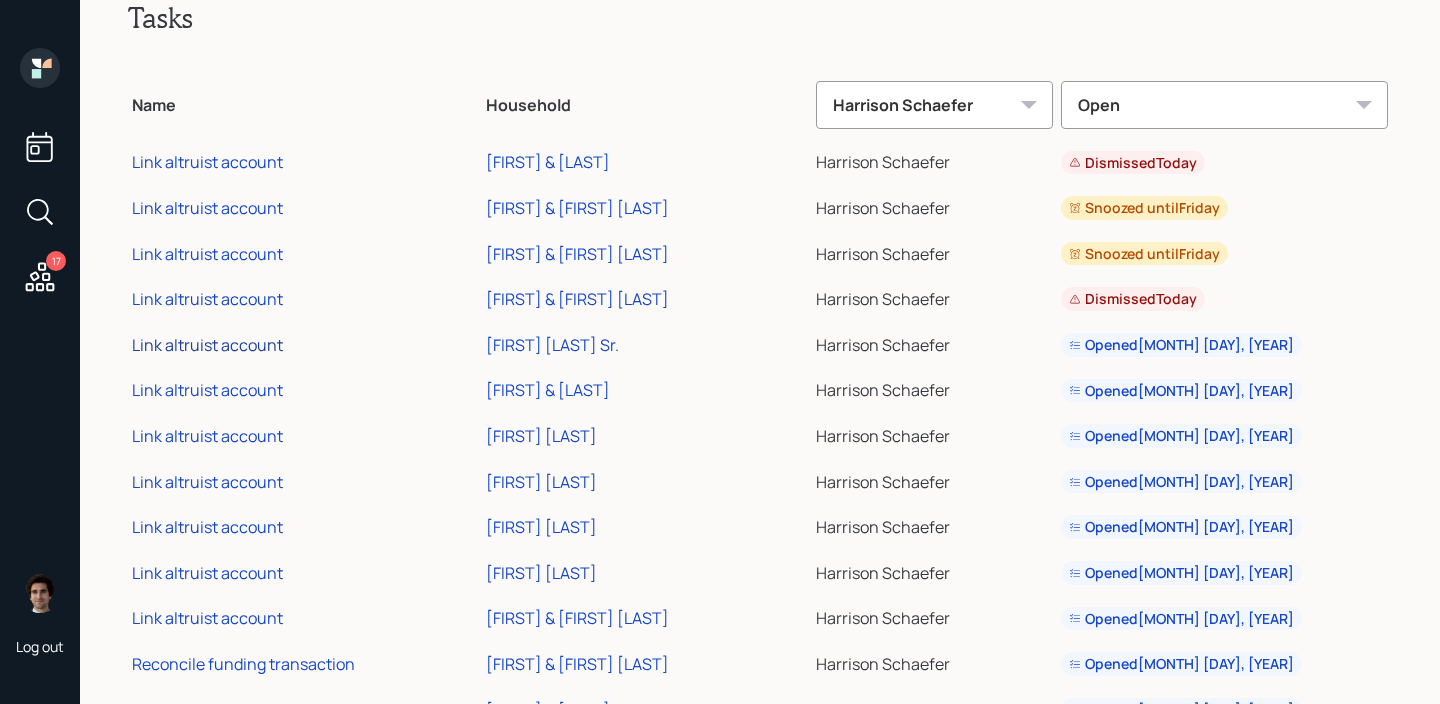 click on "Link altruist account" at bounding box center (207, 345) 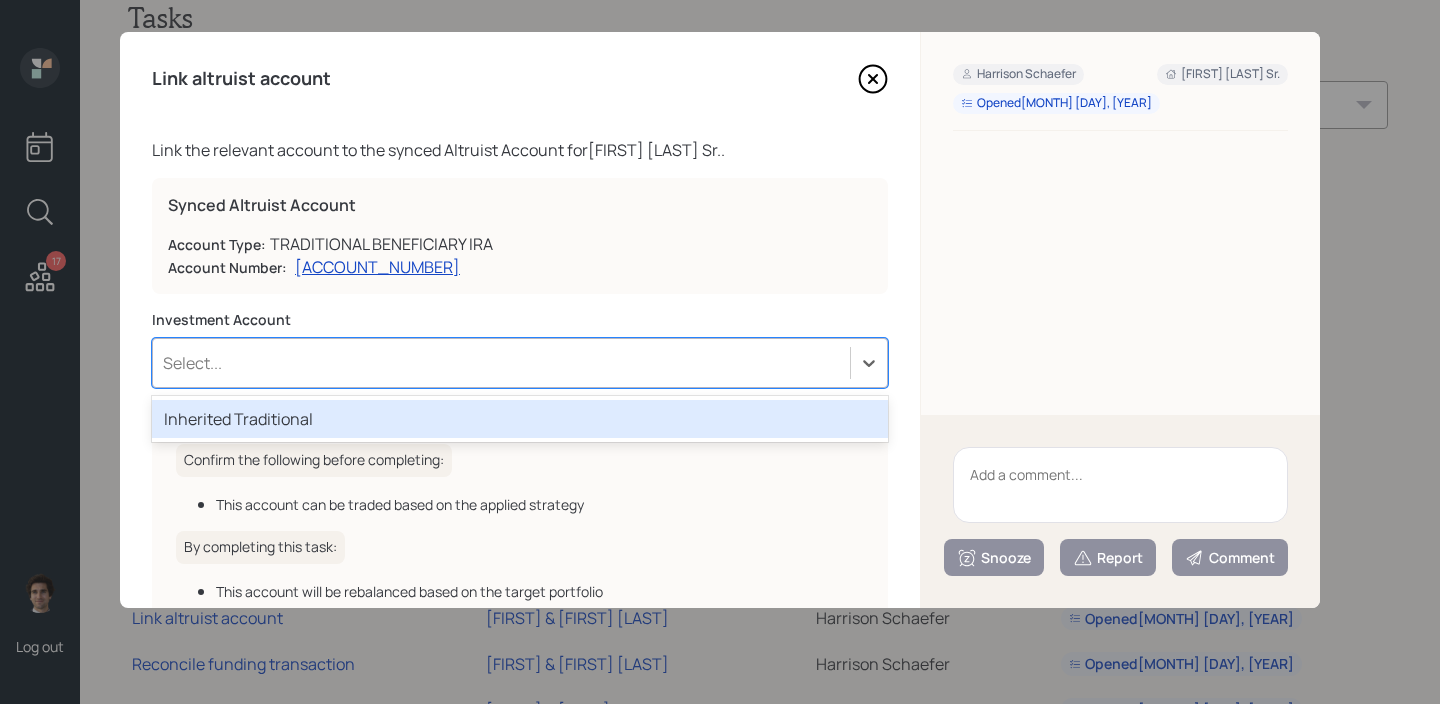 click on "Select..." at bounding box center [520, 363] 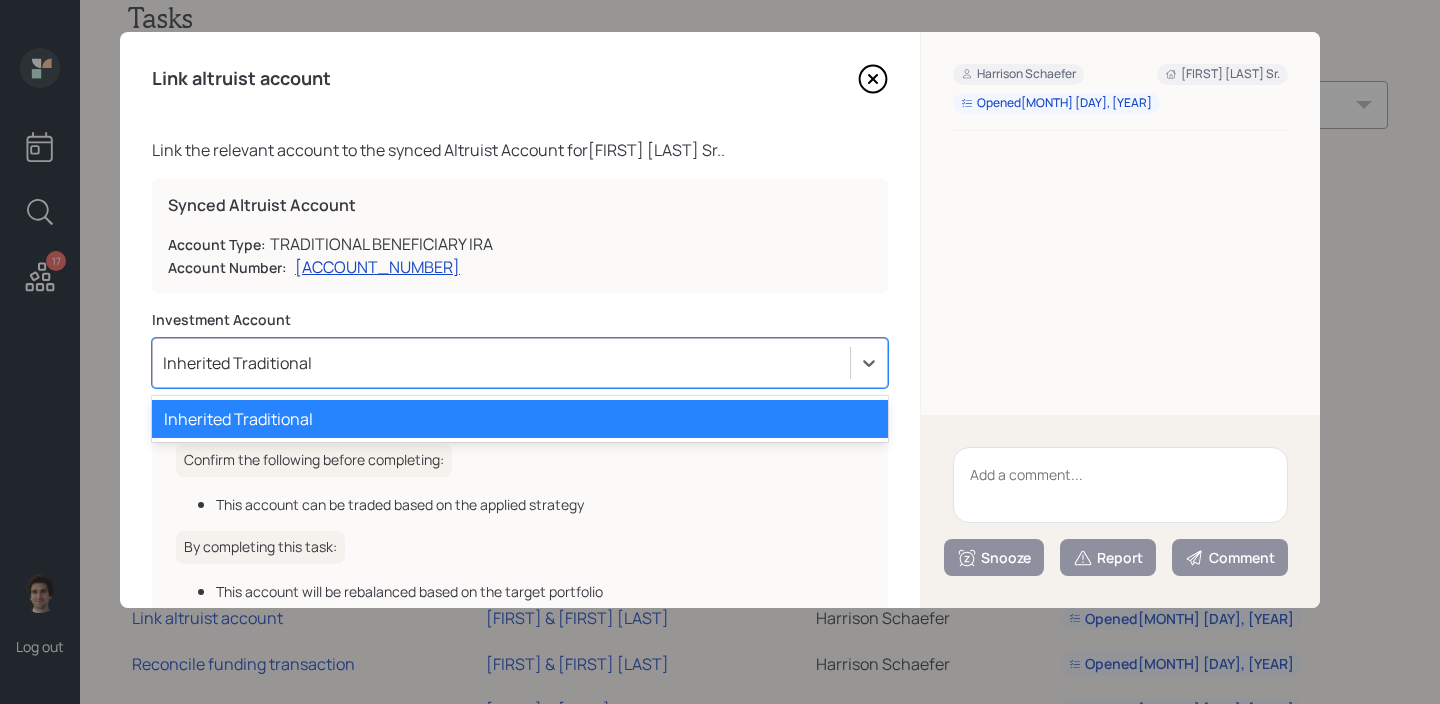 click on "Inherited Traditional" at bounding box center [501, 363] 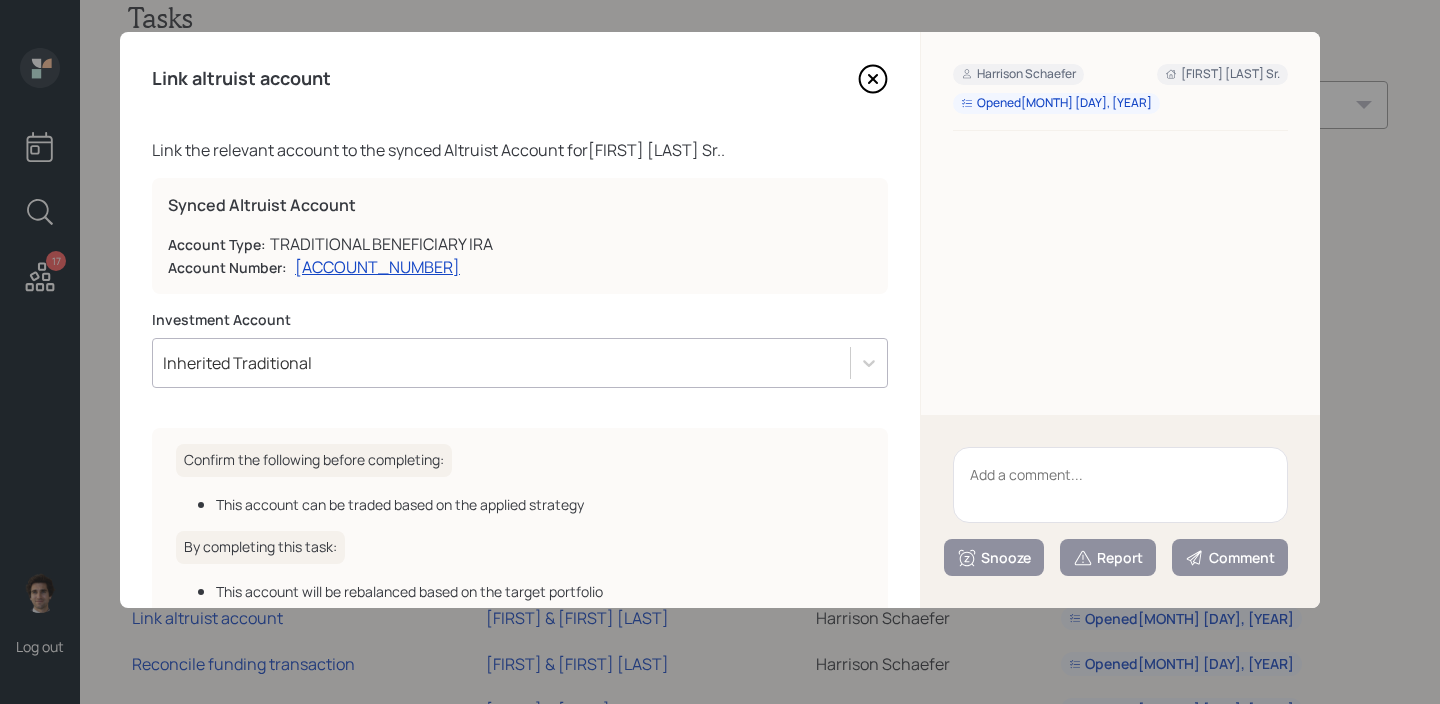 click on "Link the relevant account to the synced Altruist Account for  Dan Noren Sr. . Synced Altruist Account Account Type: TRADITIONAL BENEFICIARY IRA Account Number: 10060743 Investment Account Inherited Traditional Confirm the following before completing: This account can be traded based on the applied strategy By completing this task: This account will be rebalanced based on the target portfolio" at bounding box center (520, 386) 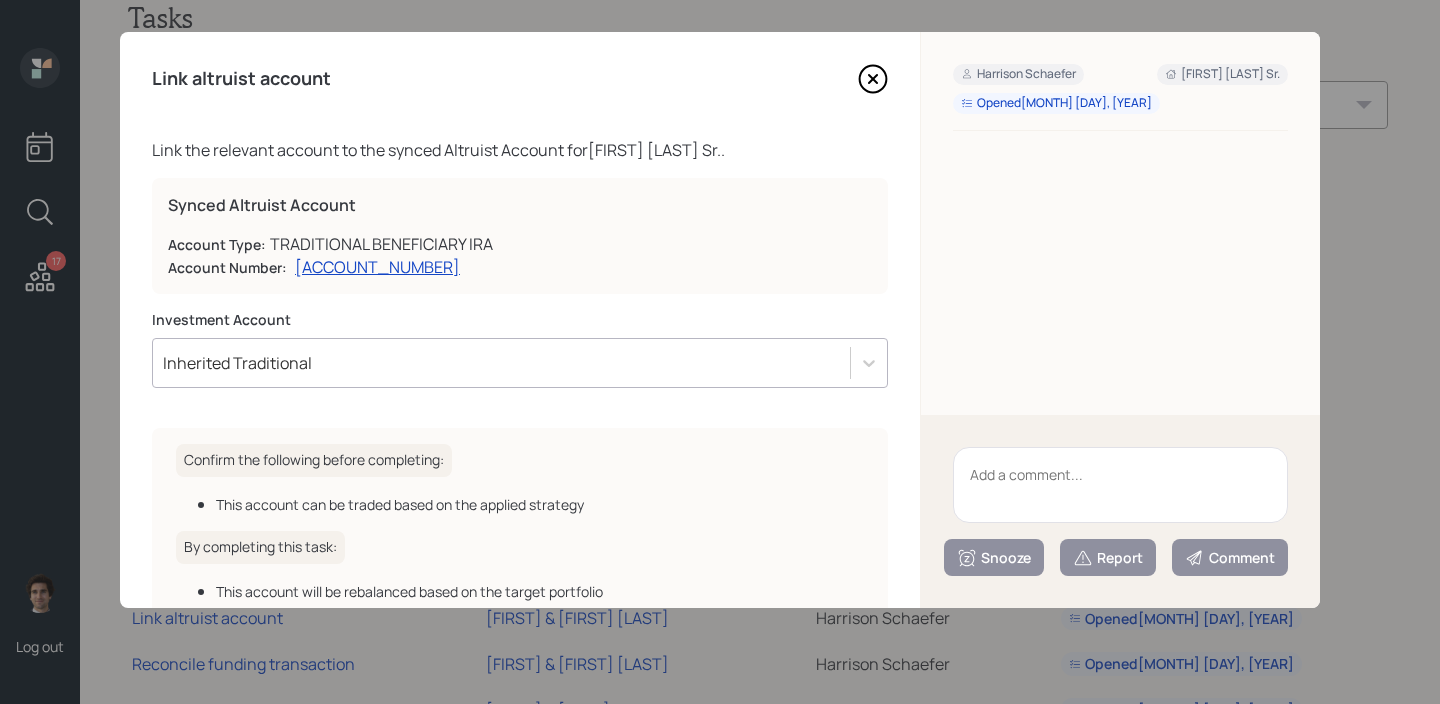 click at bounding box center (1120, 485) 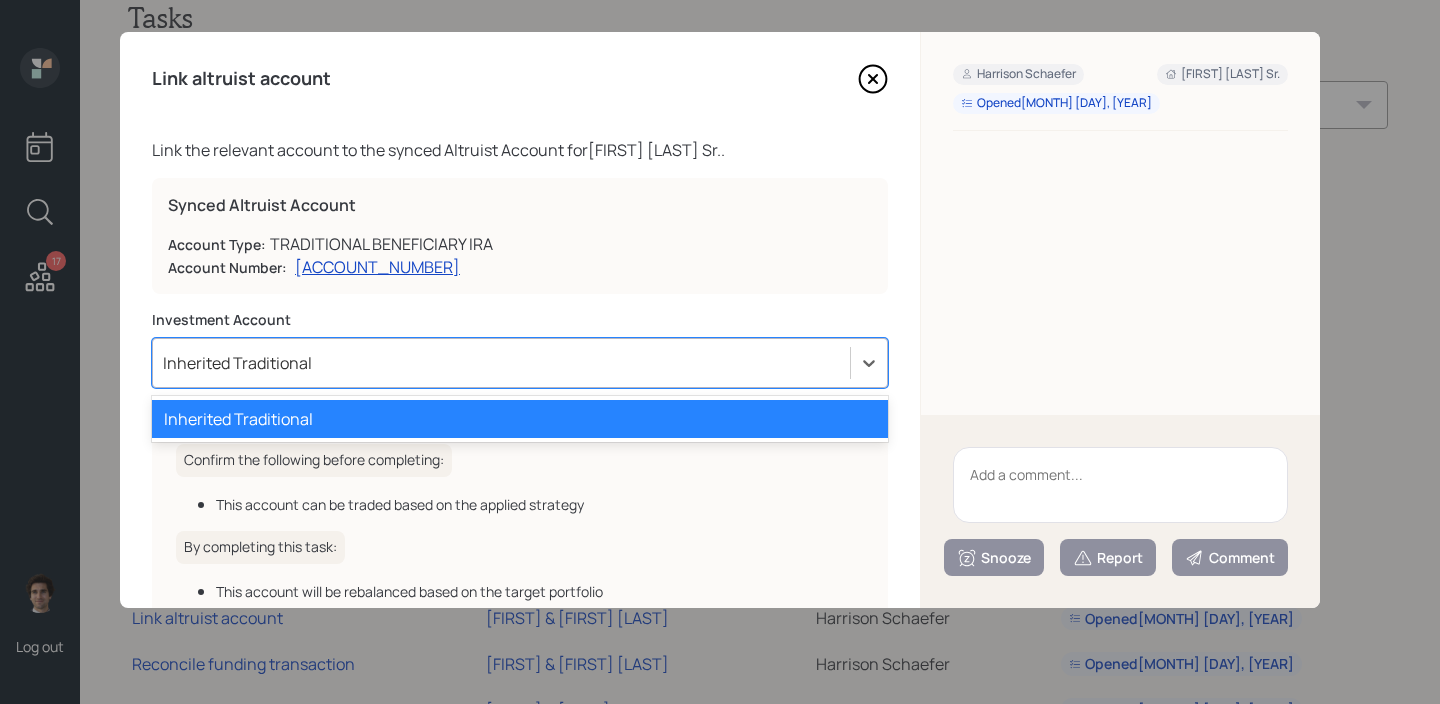 click on "Inherited Traditional" at bounding box center [501, 363] 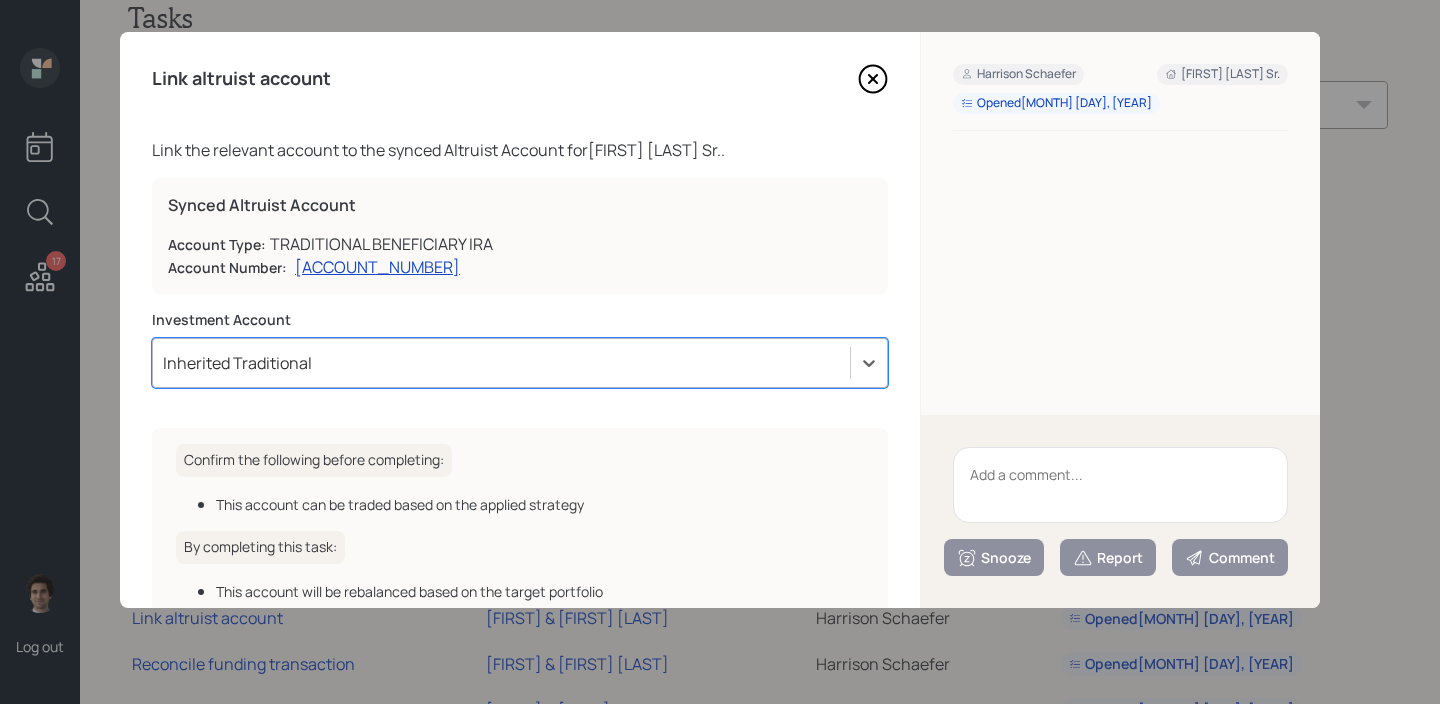 drag, startPoint x: 161, startPoint y: 363, endPoint x: 501, endPoint y: 393, distance: 341.32095 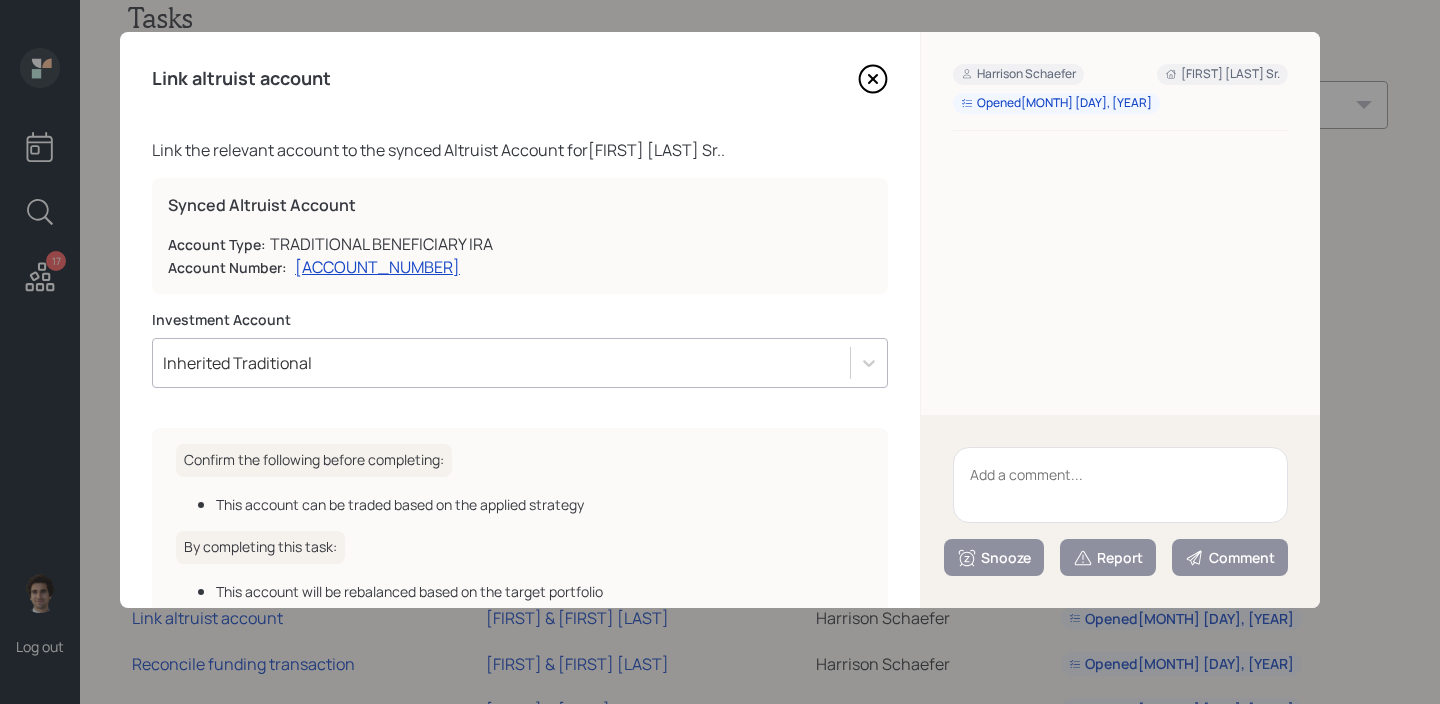 click at bounding box center (1120, 485) 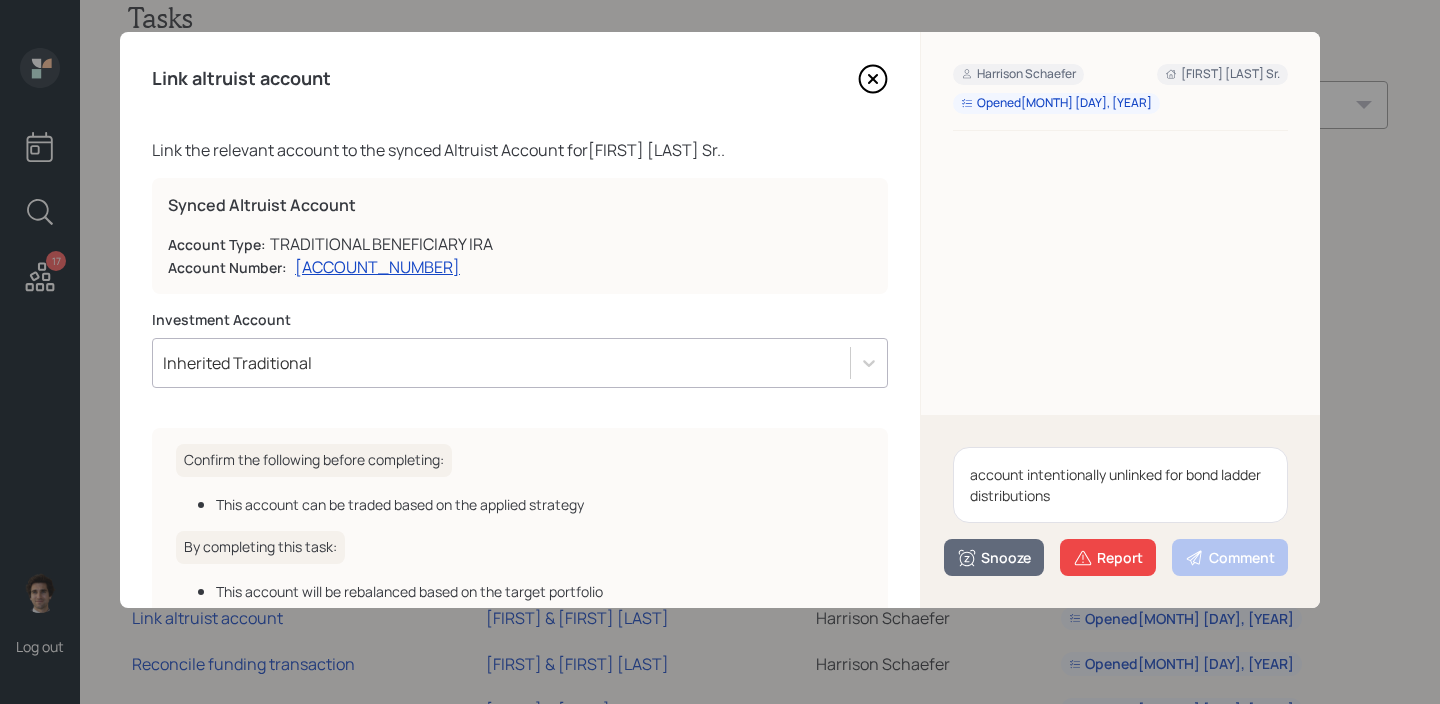 type on "account intentionally unlinked for bond ladder distributions" 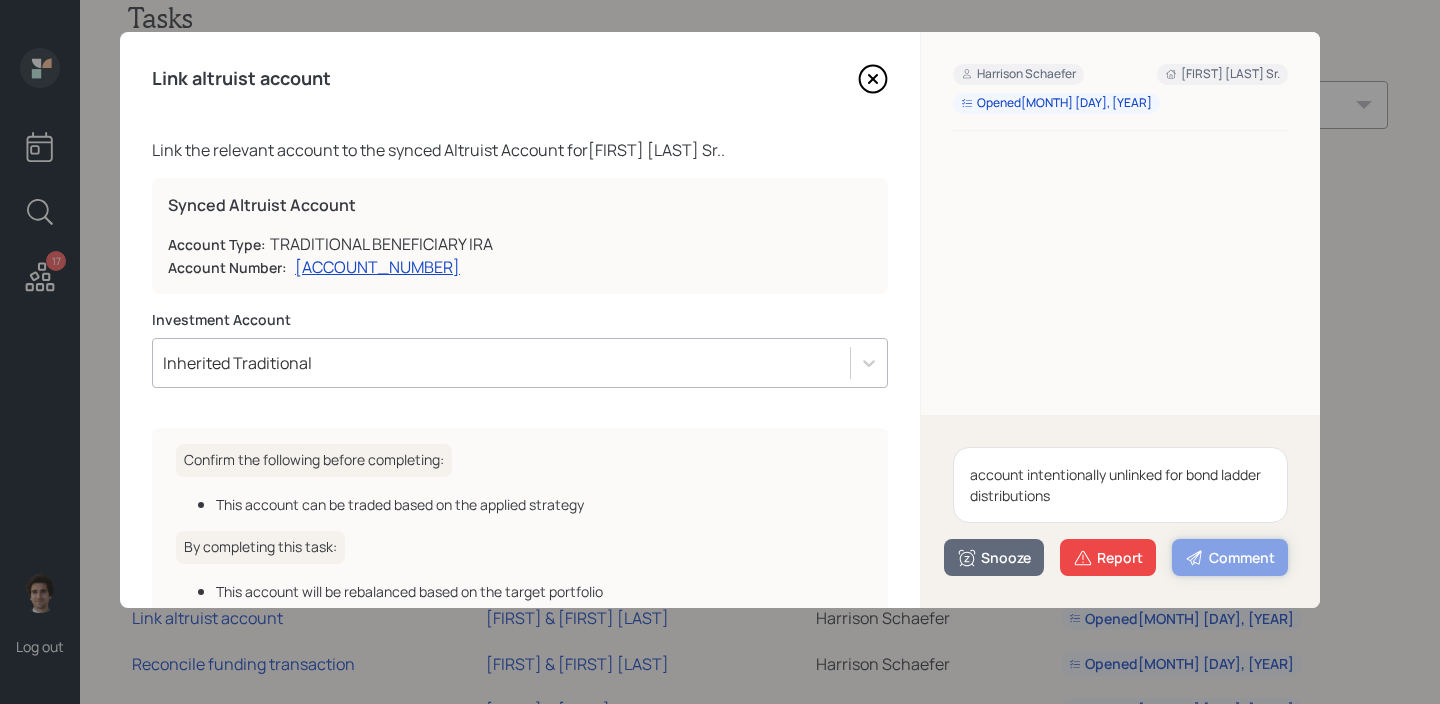 click on "Comment" at bounding box center (1230, 557) 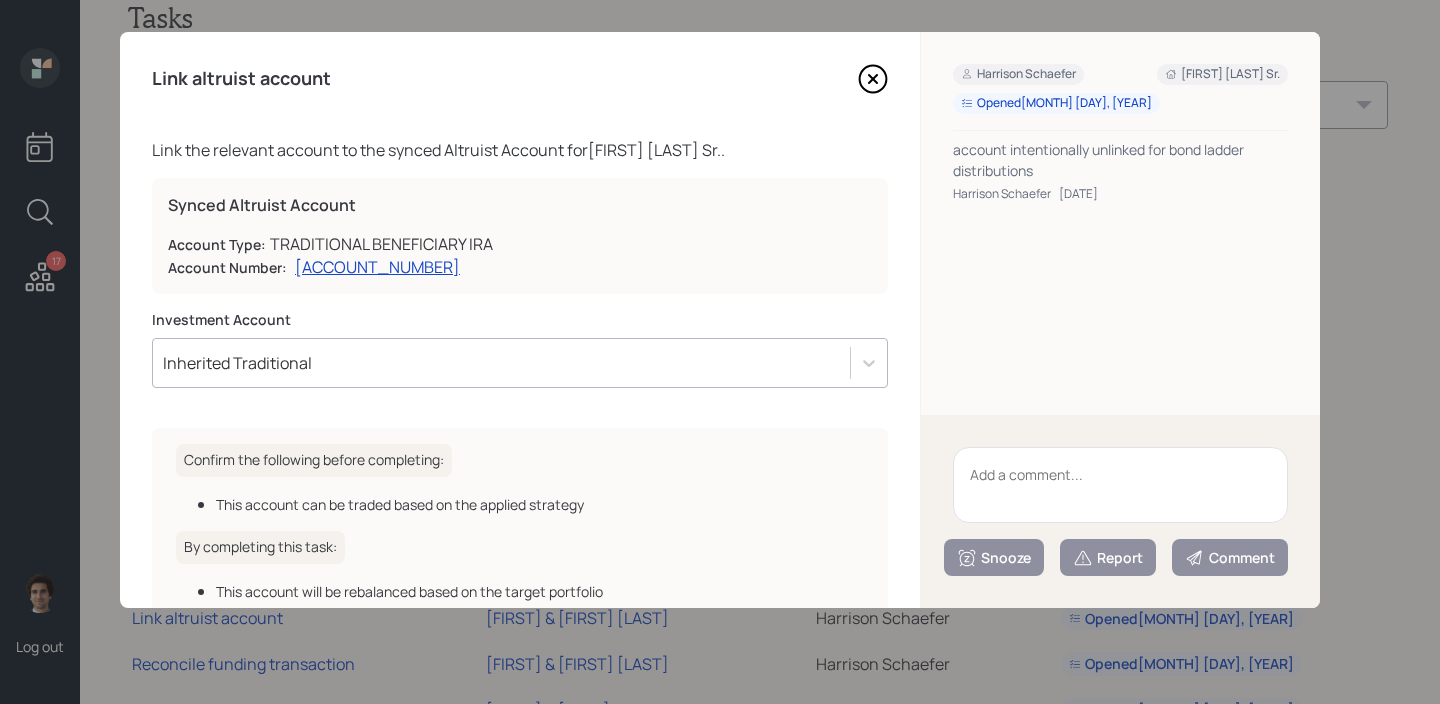 click at bounding box center (1120, 485) 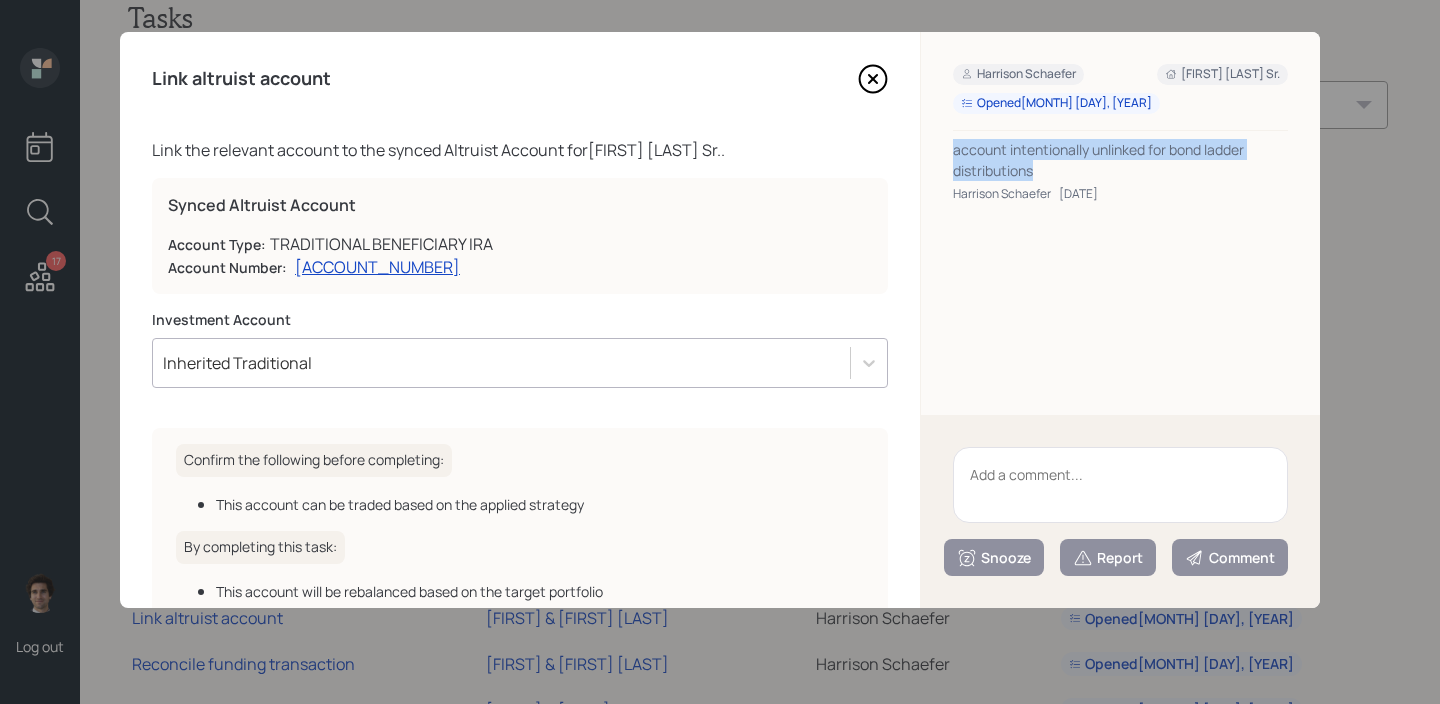 drag, startPoint x: 1063, startPoint y: 176, endPoint x: 946, endPoint y: 148, distance: 120.30378 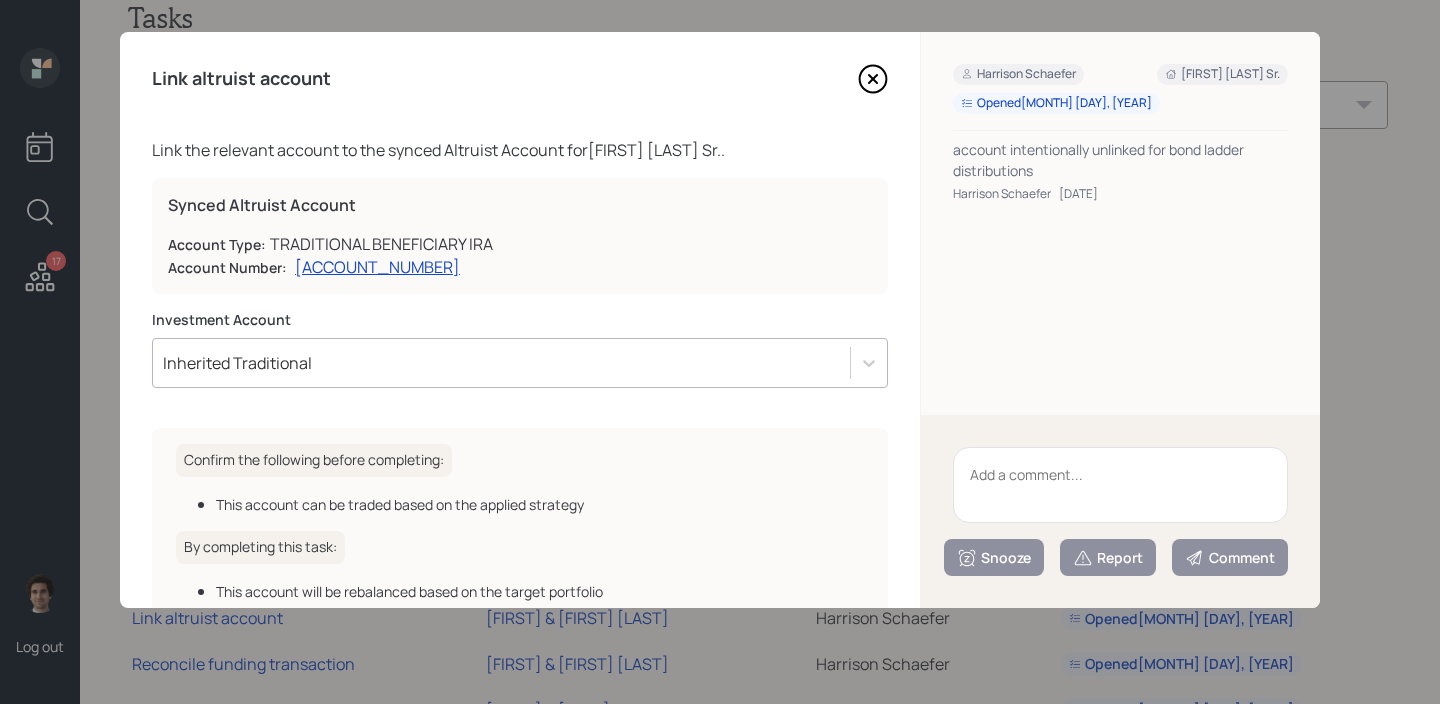 click at bounding box center (1120, 485) 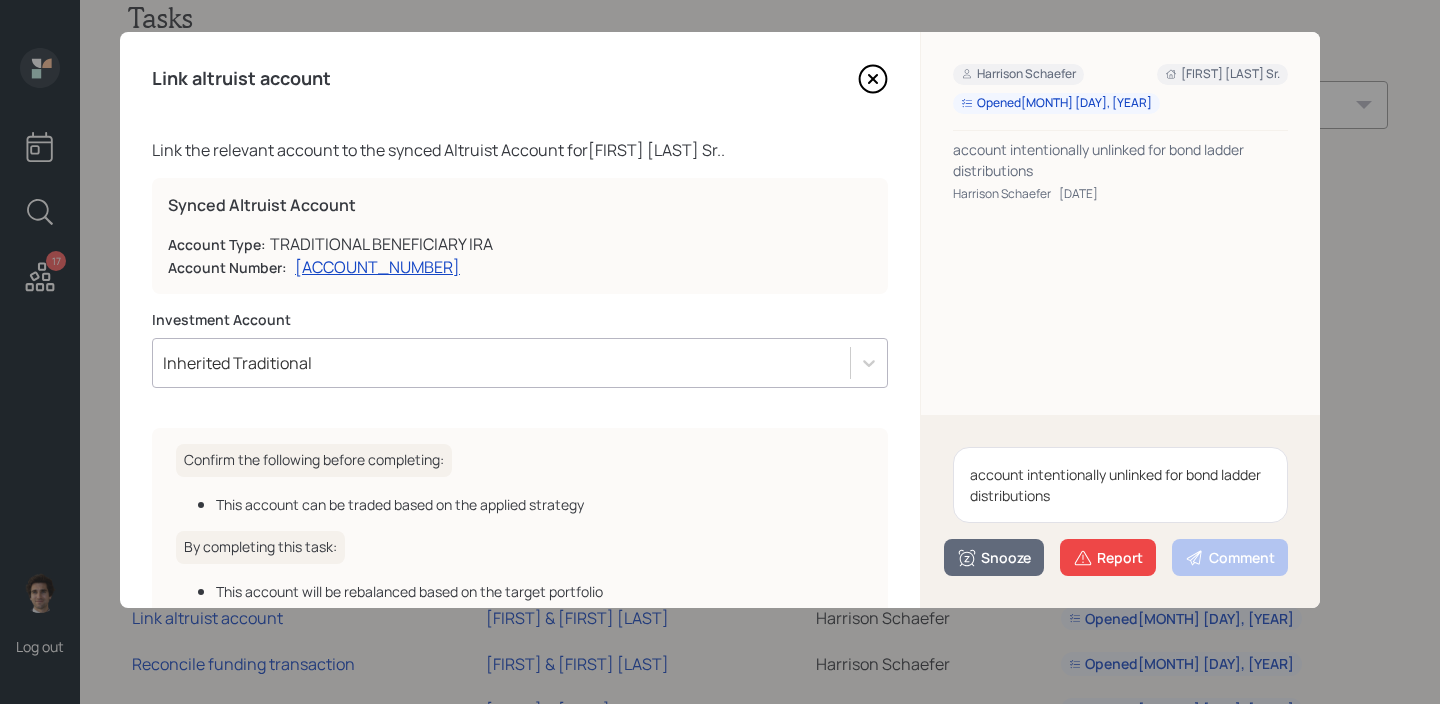 type on "account intentionally unlinked for bond ladder distributions" 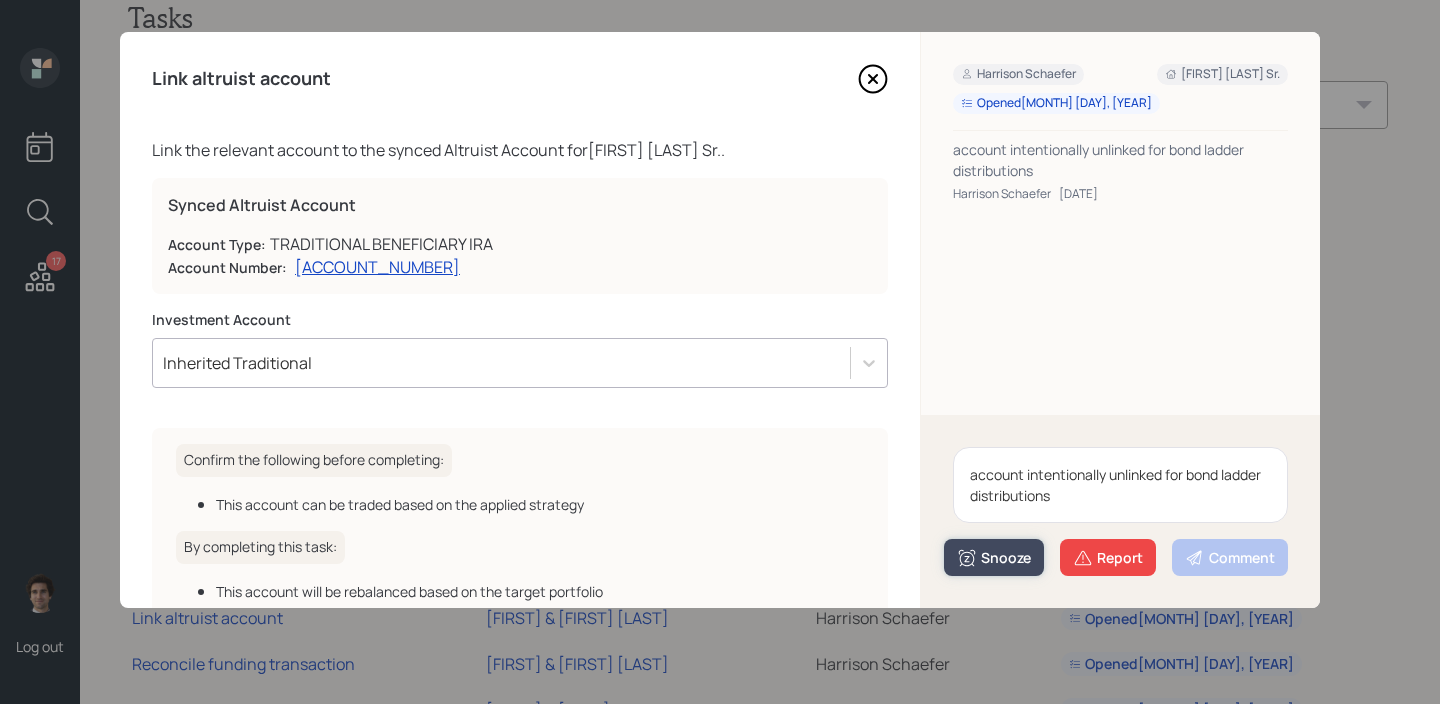 click on "Snooze" at bounding box center [994, 558] 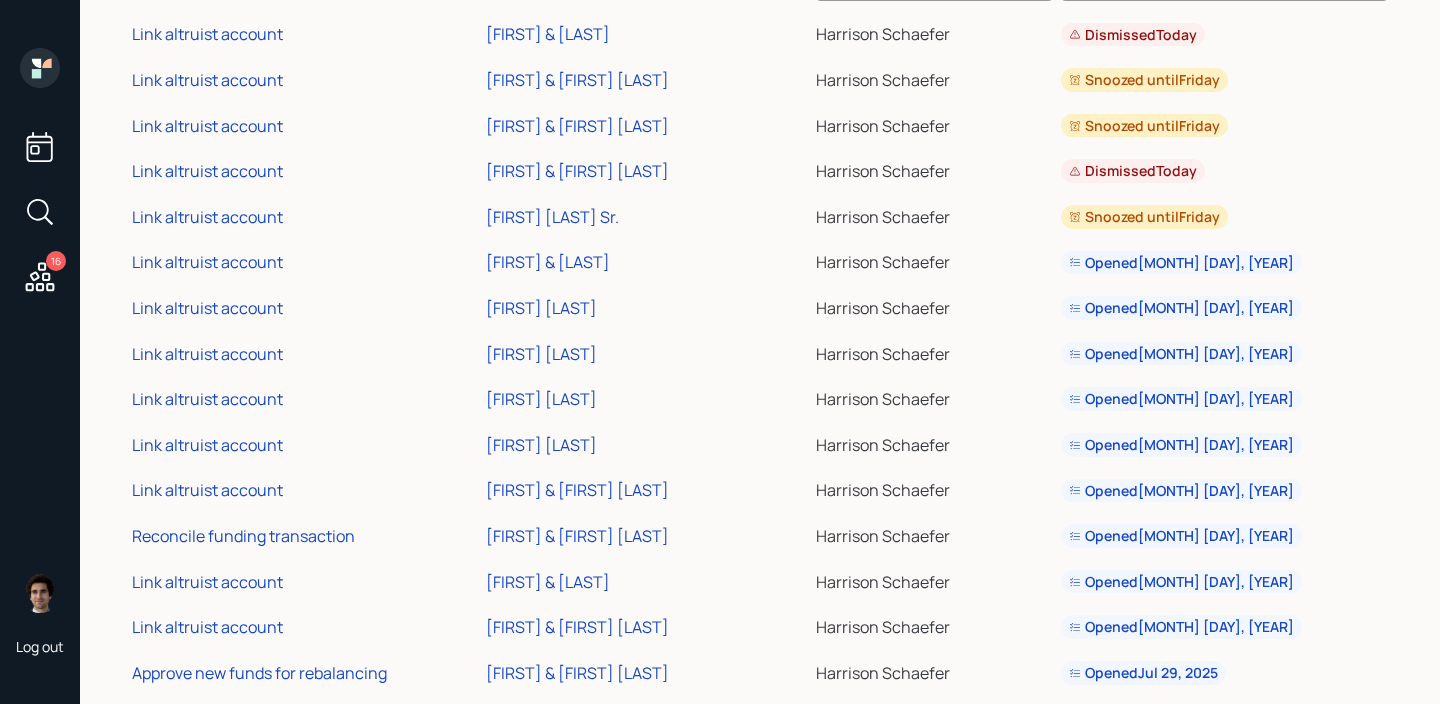 scroll, scrollTop: 273, scrollLeft: 0, axis: vertical 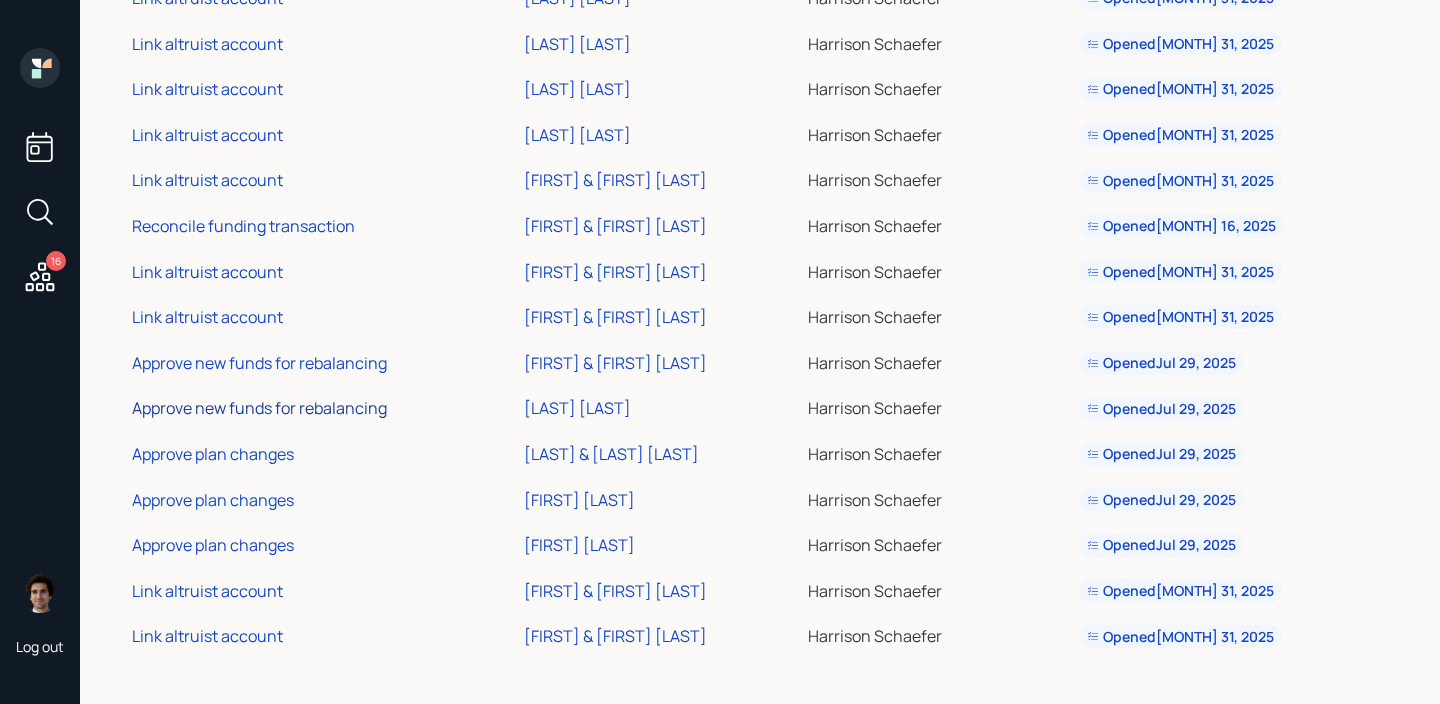 click on "Approve new funds for rebalancing" at bounding box center [259, 408] 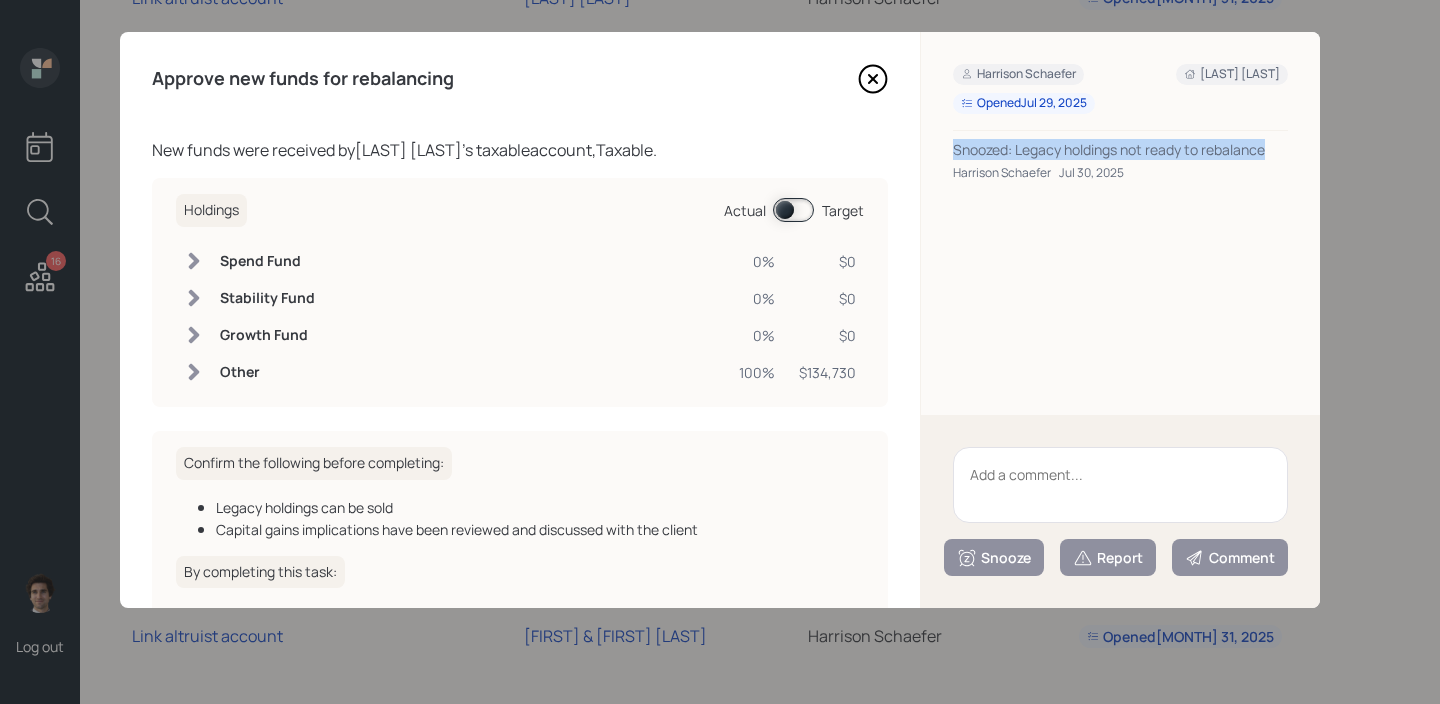 drag, startPoint x: 1281, startPoint y: 153, endPoint x: 941, endPoint y: 156, distance: 340.01324 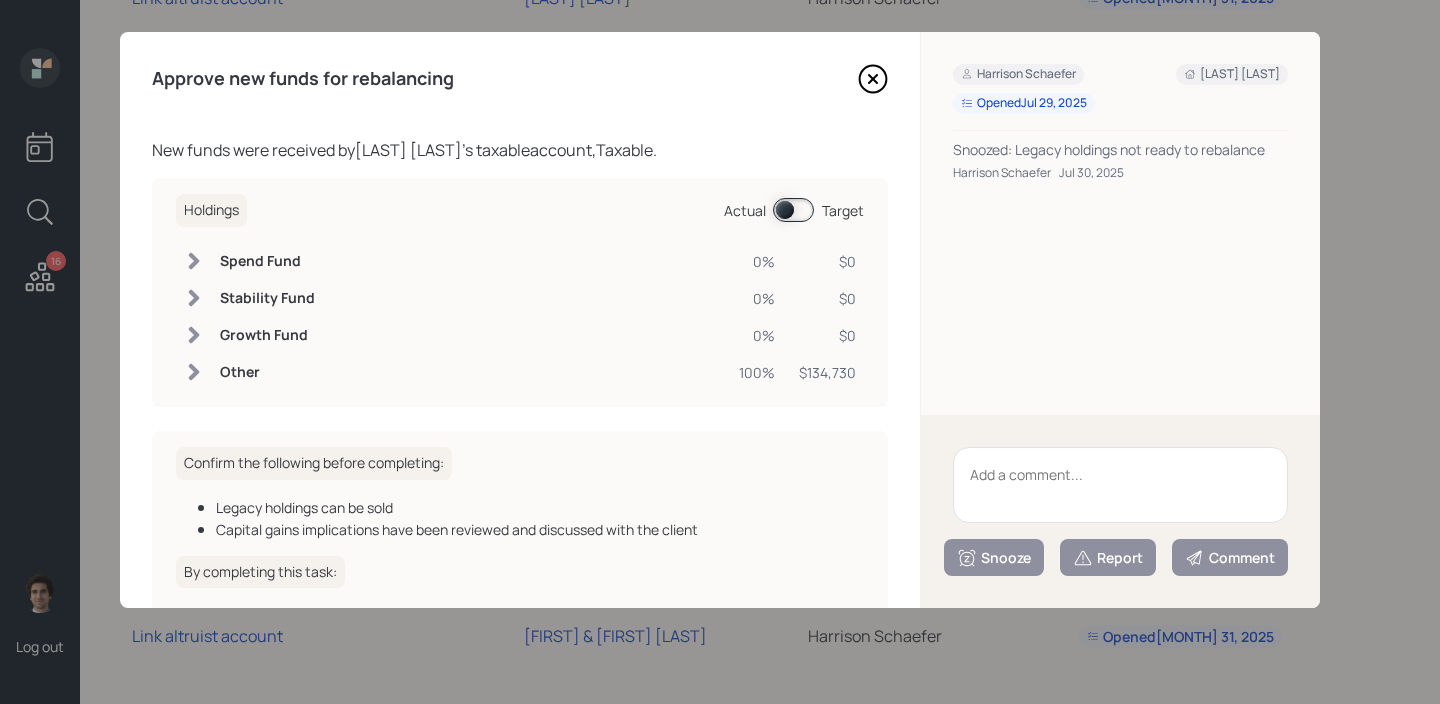 click at bounding box center [1120, 485] 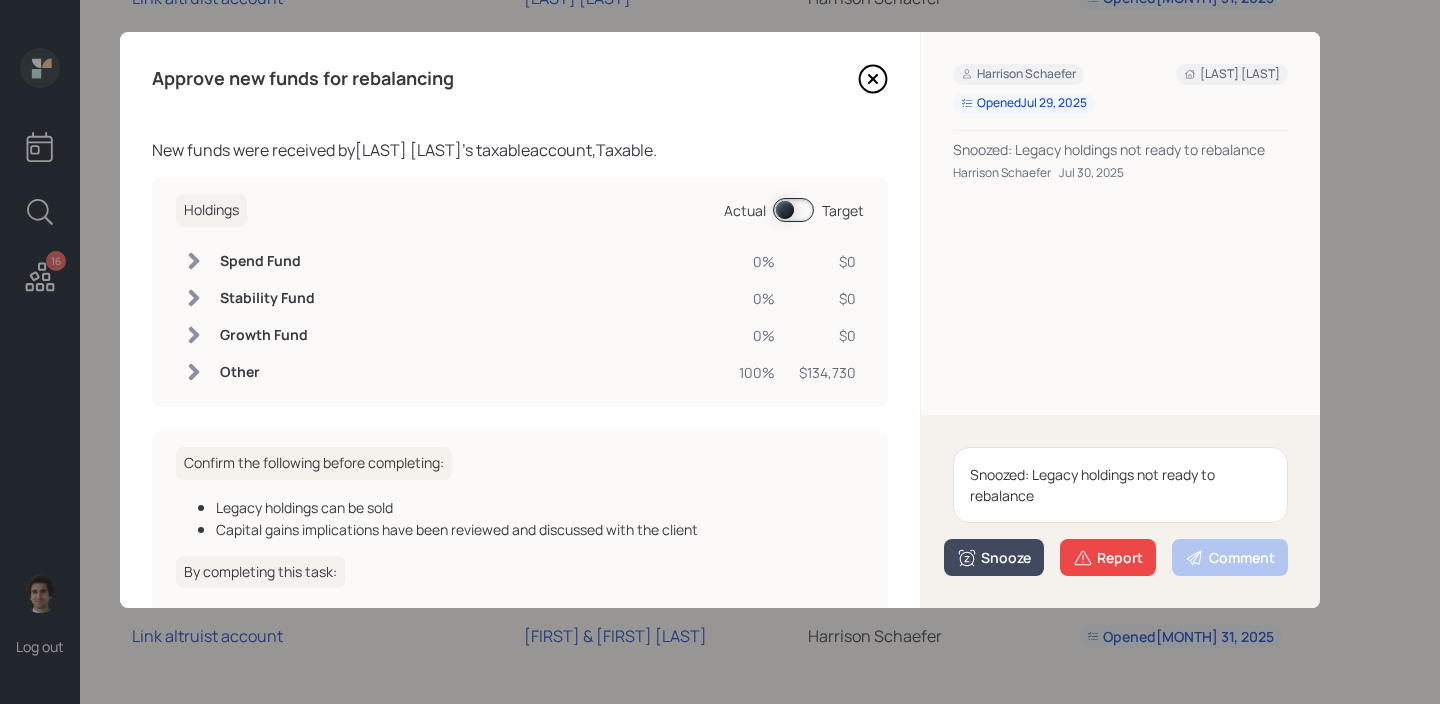 type on "Snoozed: Legacy holdings not ready to rebalance" 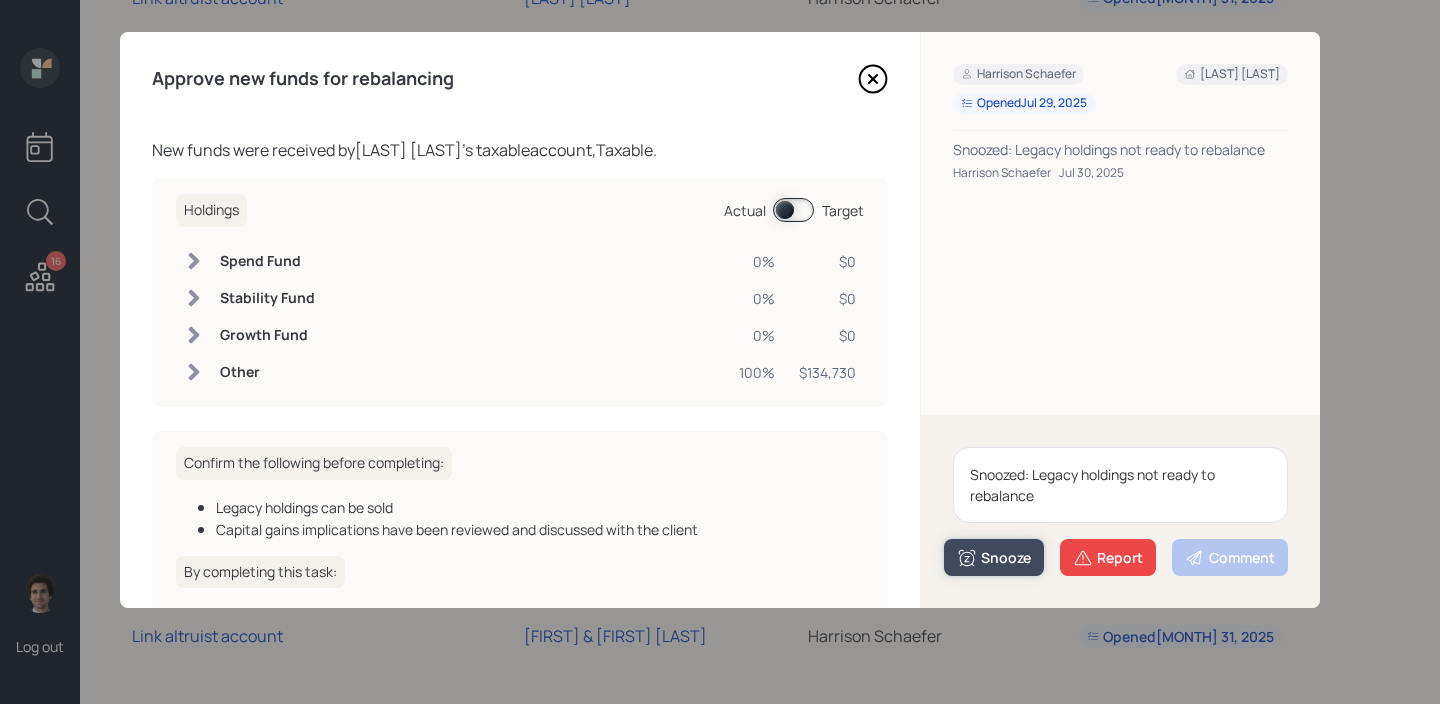 click on "Snooze" at bounding box center (994, 557) 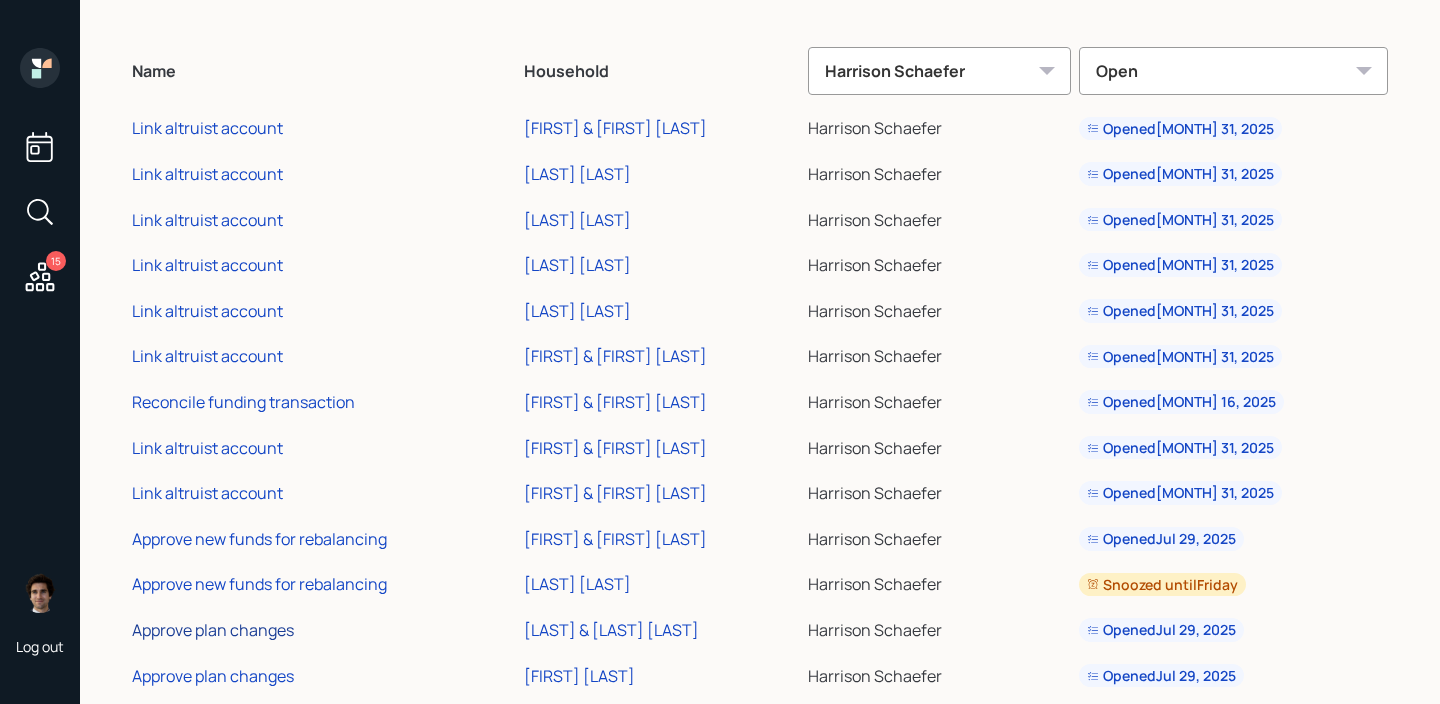 scroll, scrollTop: 37, scrollLeft: 0, axis: vertical 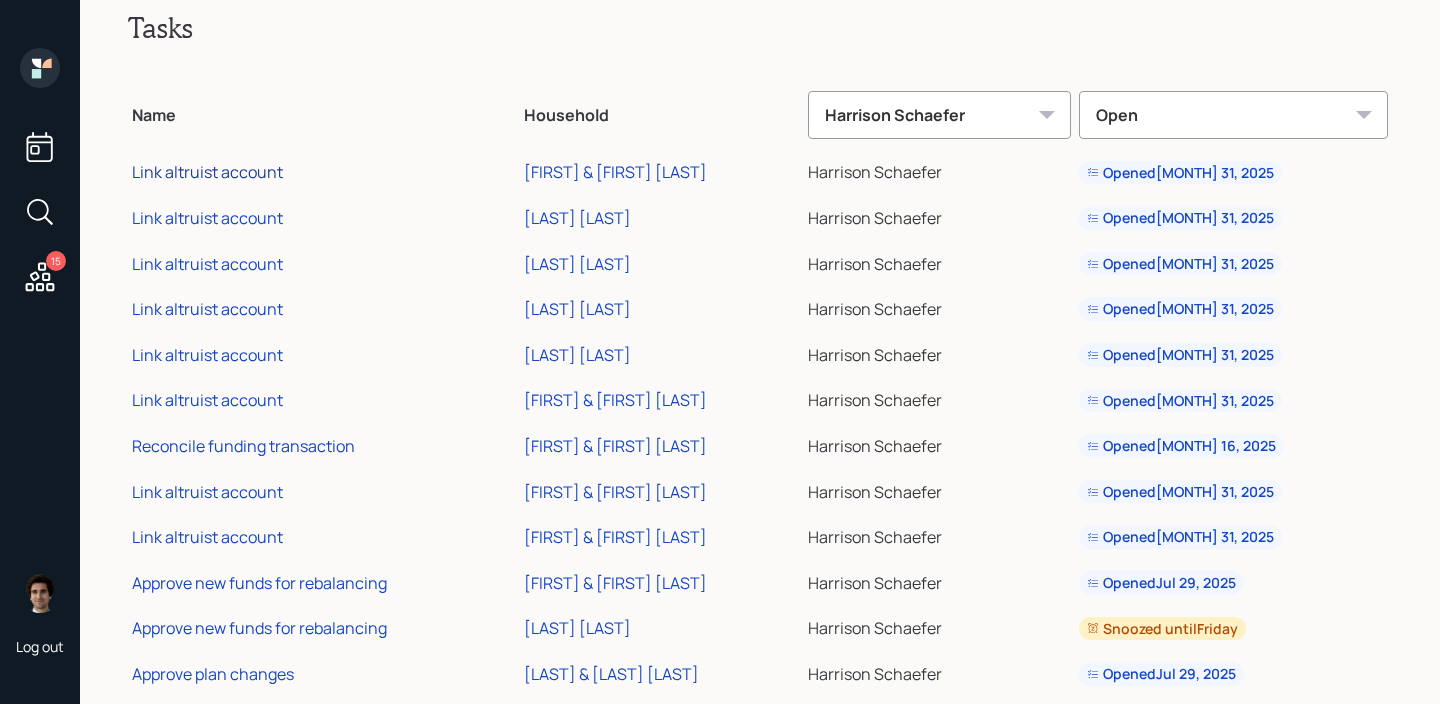 click on "Link altruist account" at bounding box center (207, 172) 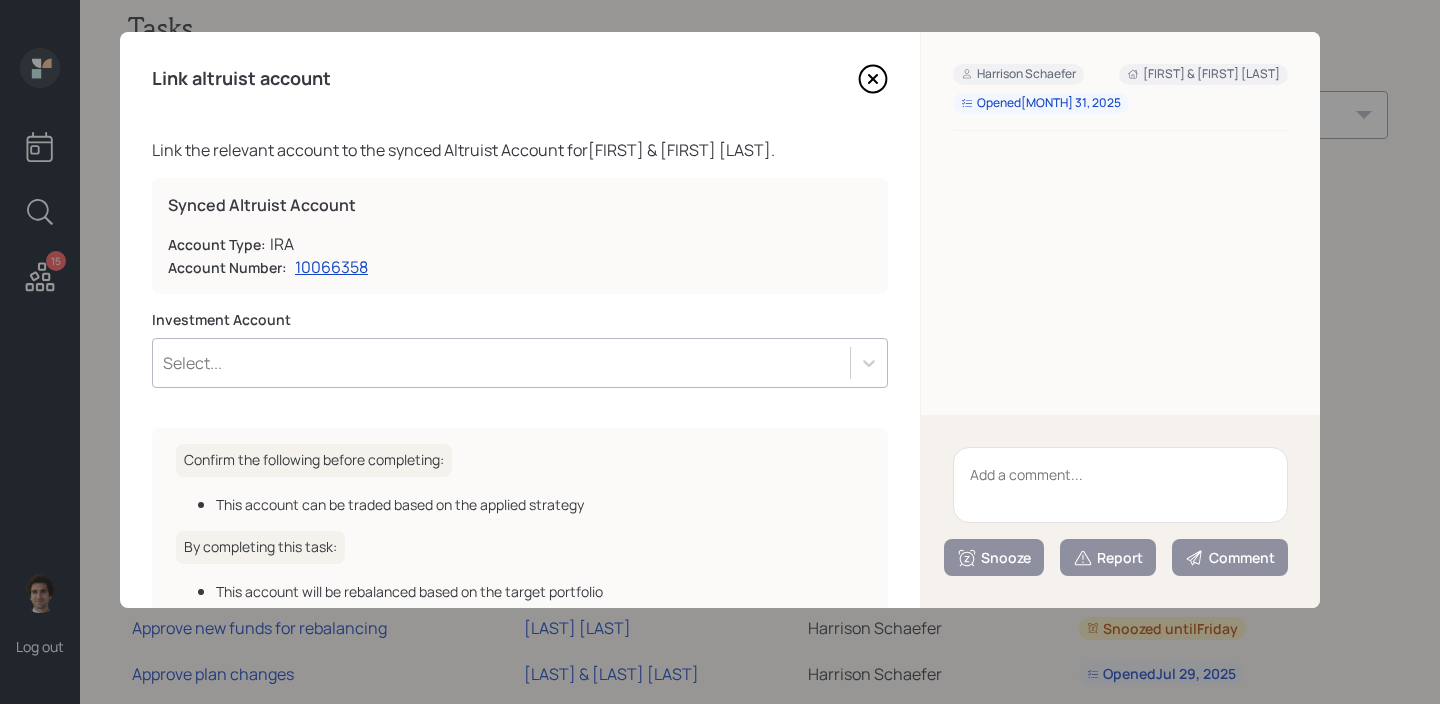click at bounding box center [1120, 485] 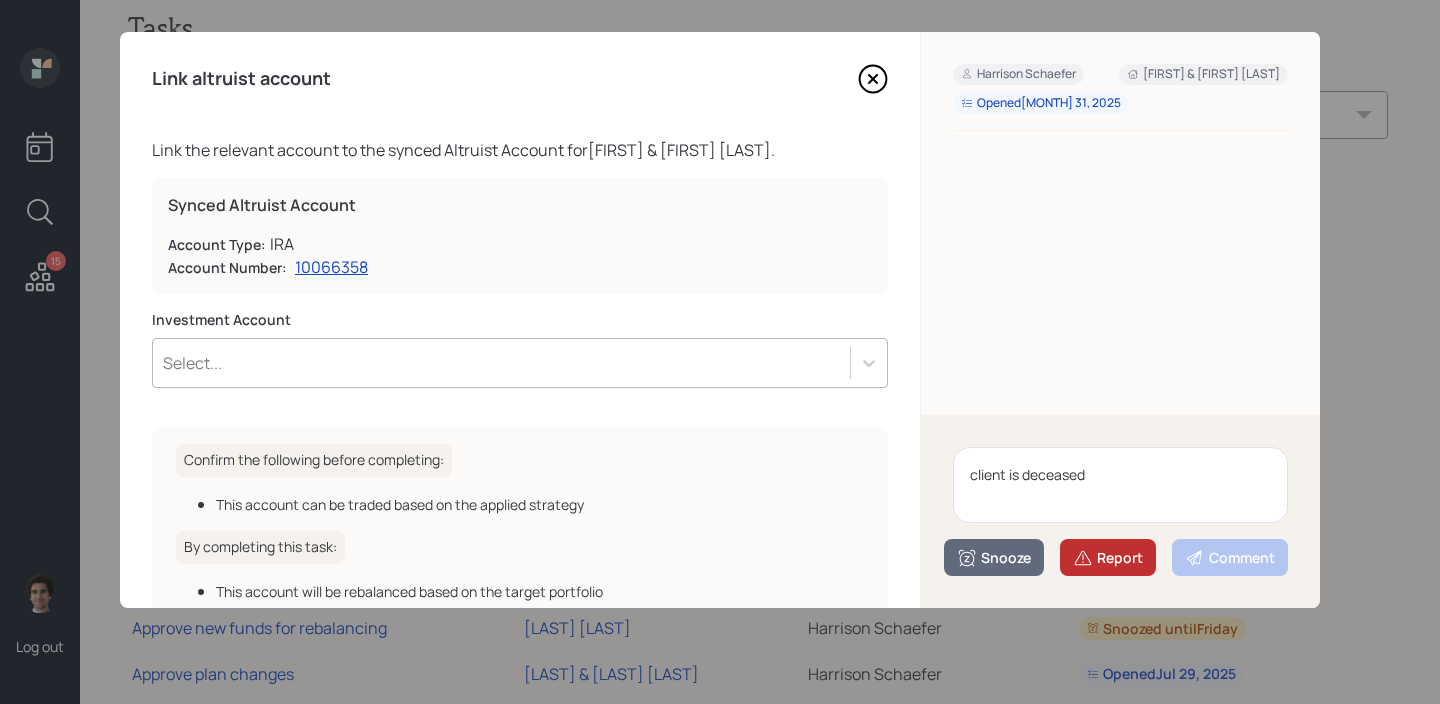 type on "client is deceased" 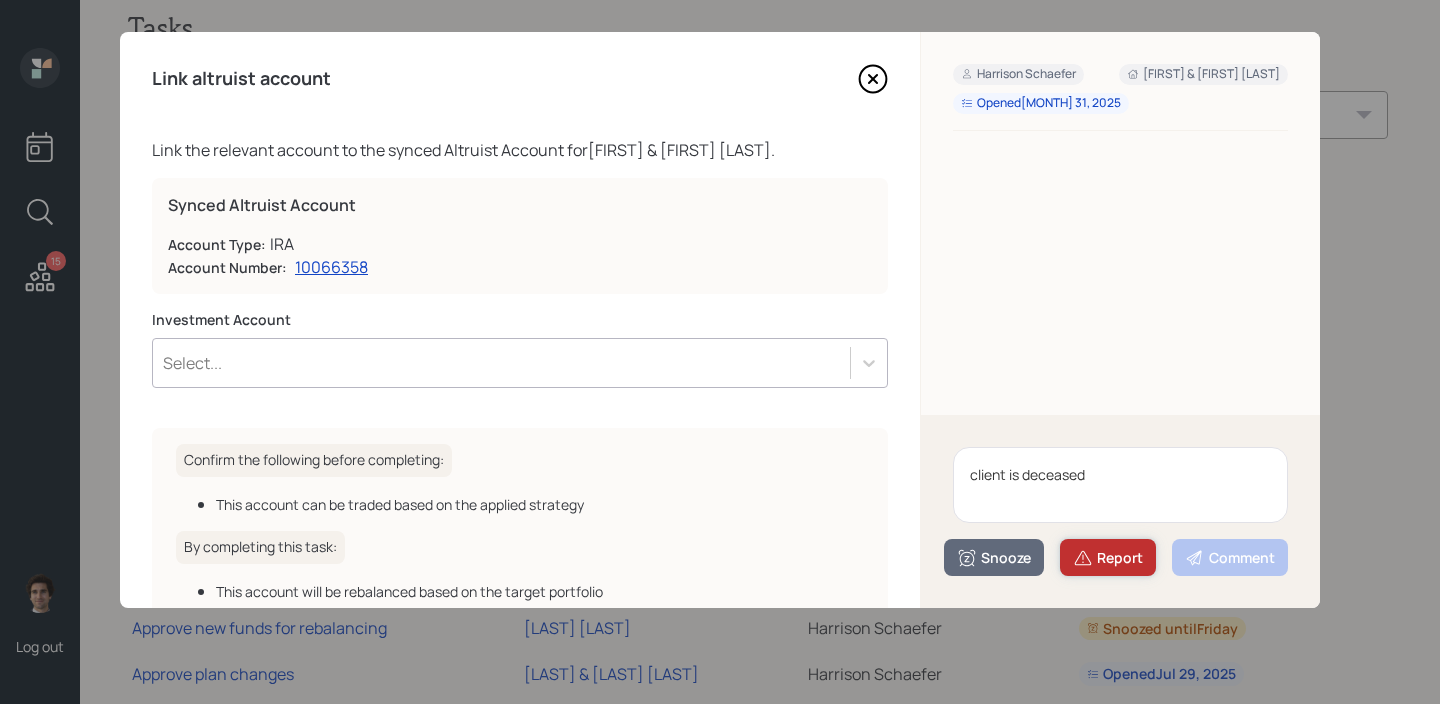 click on "Report" at bounding box center (1108, 558) 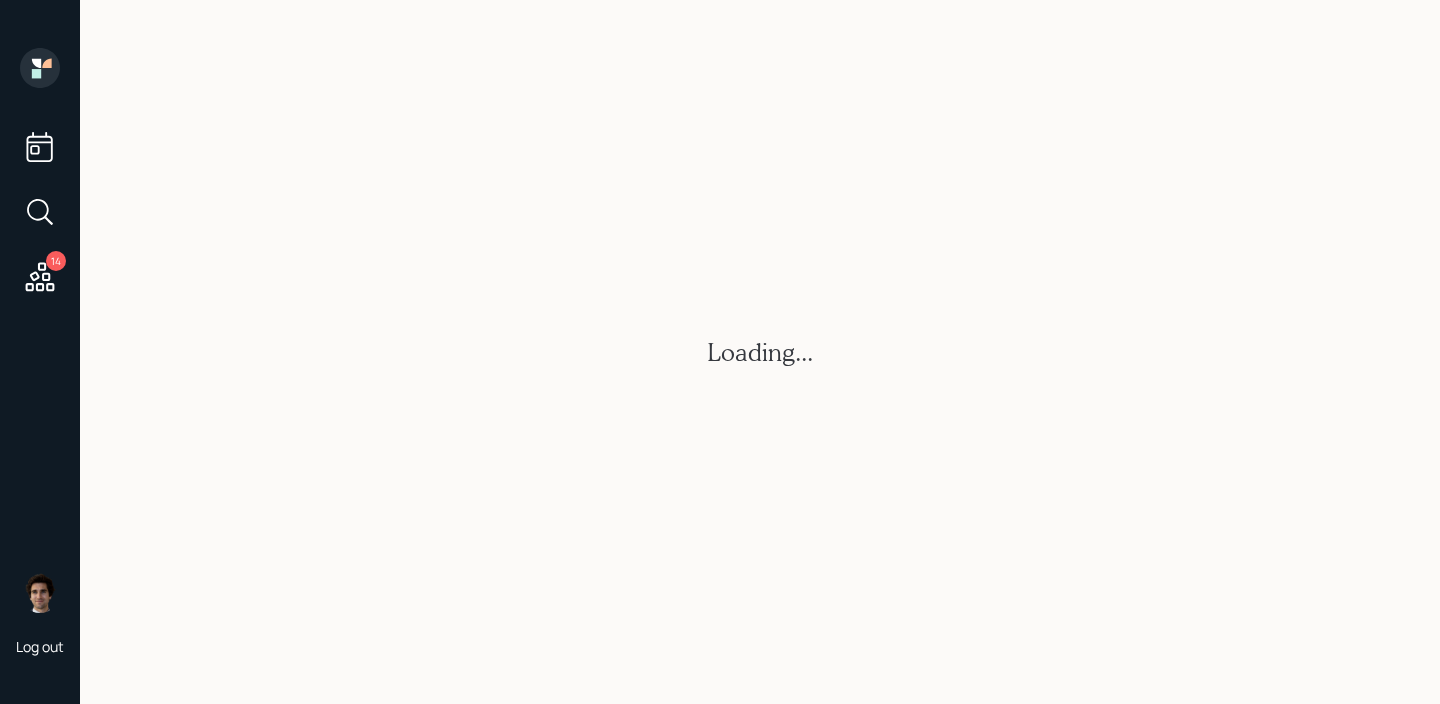 scroll, scrollTop: 0, scrollLeft: 0, axis: both 